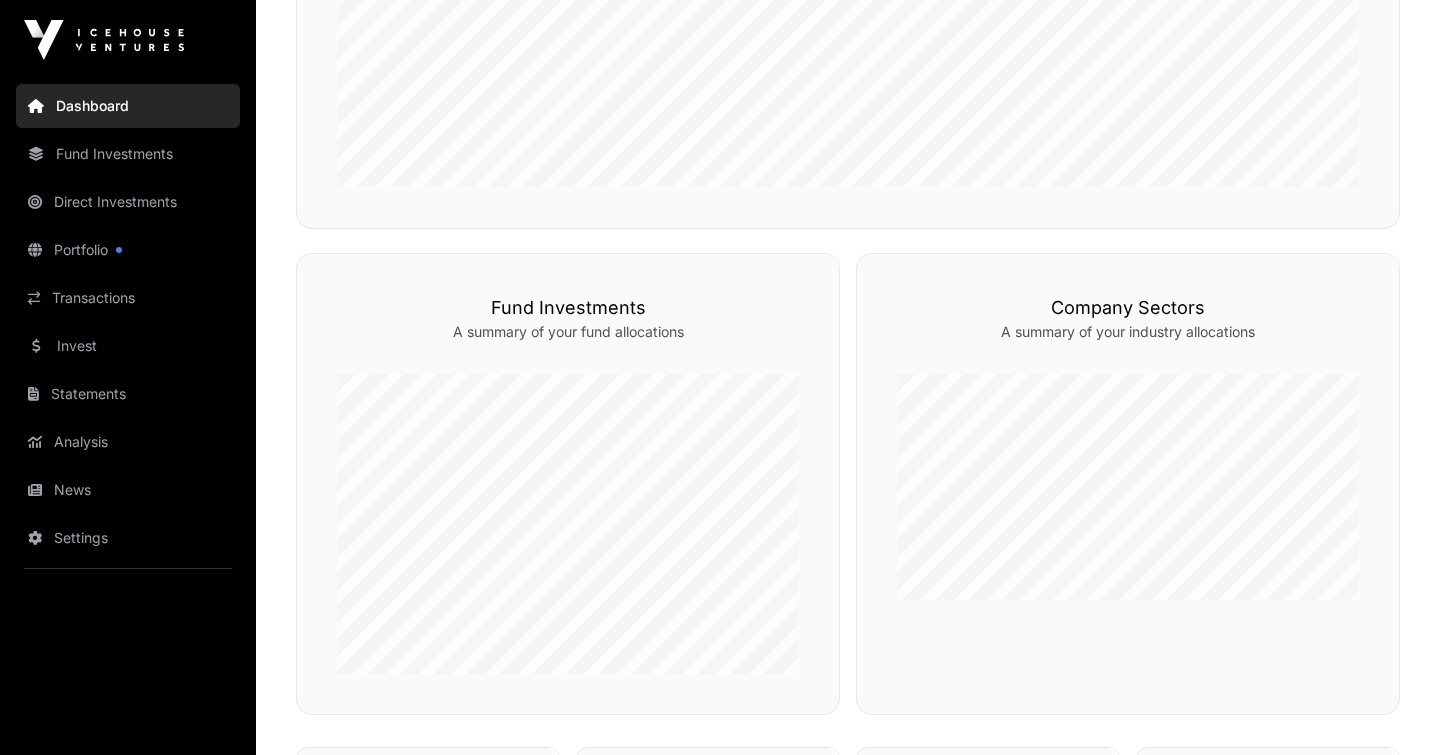 scroll, scrollTop: 805, scrollLeft: 0, axis: vertical 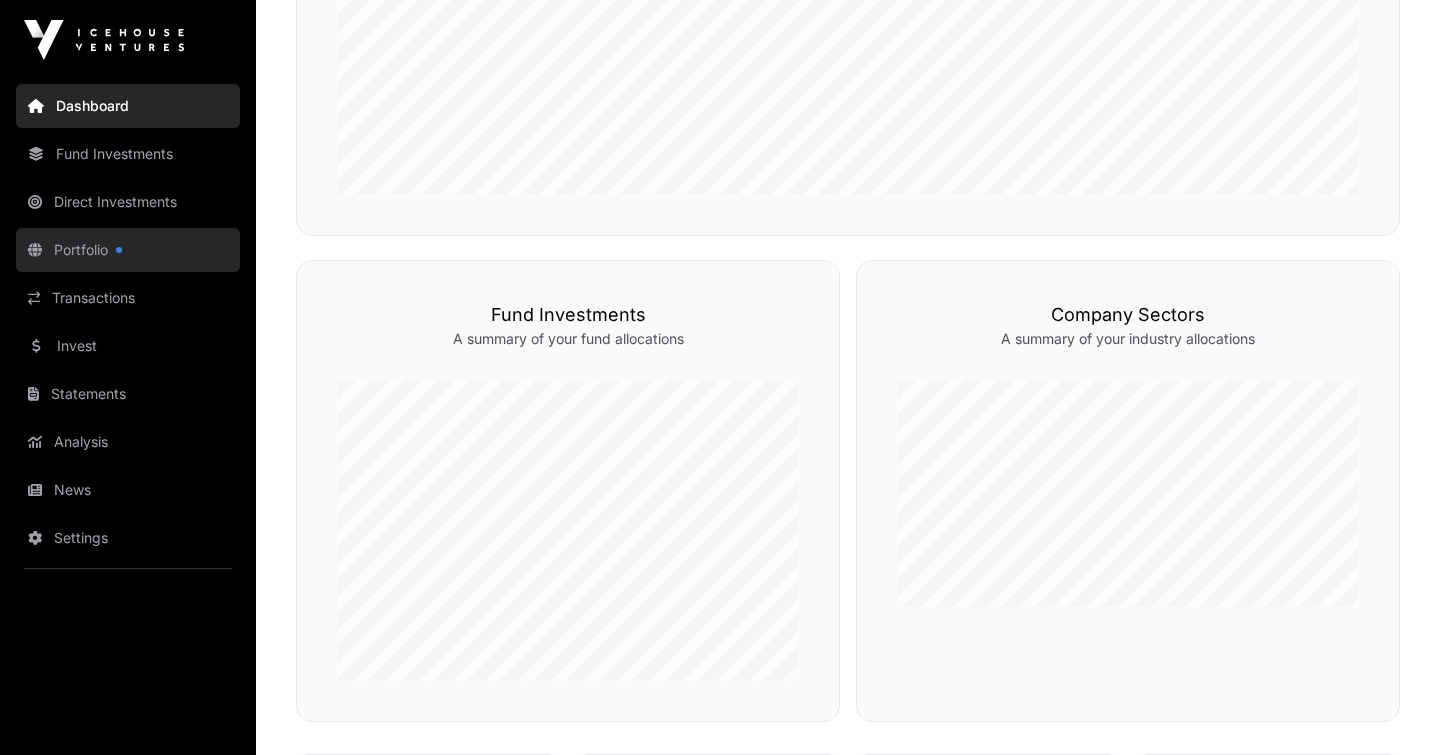 click on "Portfolio" 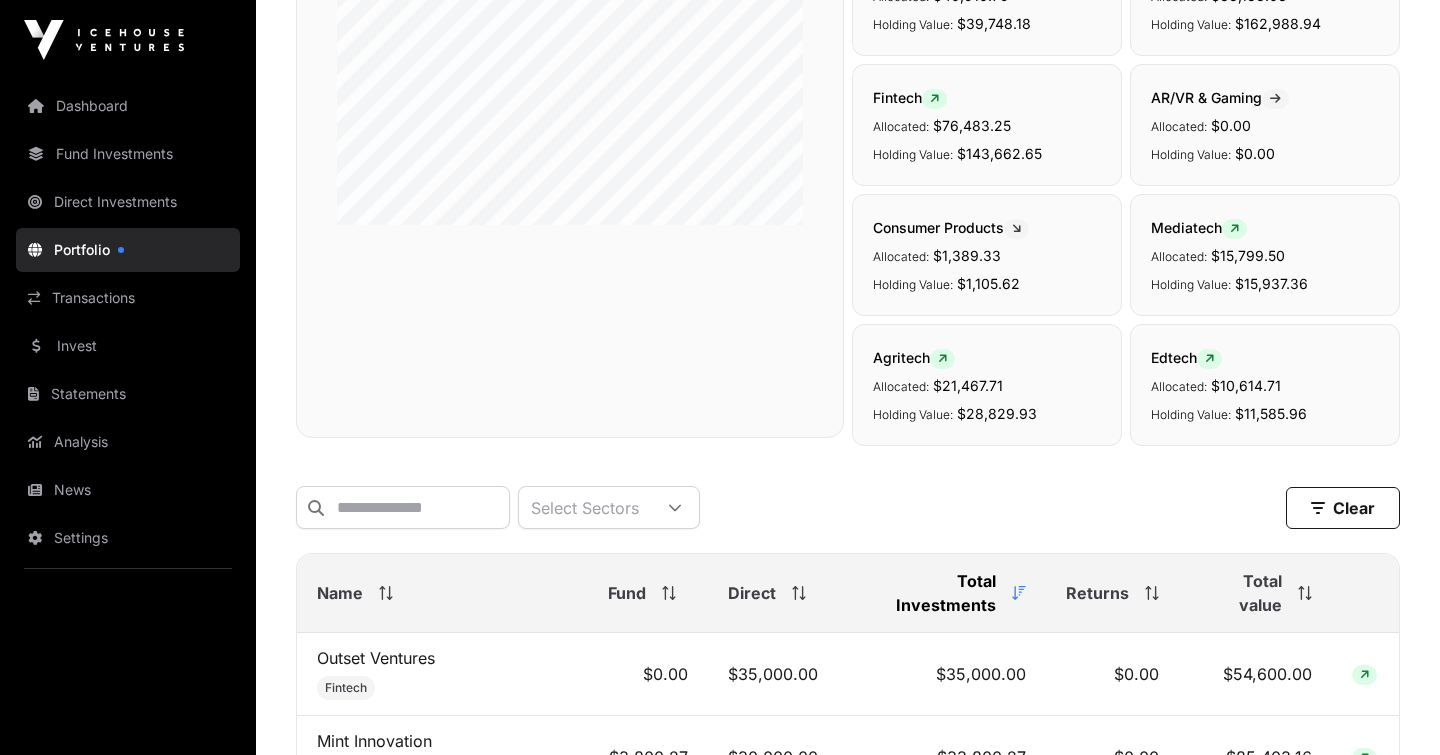 scroll, scrollTop: 592, scrollLeft: 0, axis: vertical 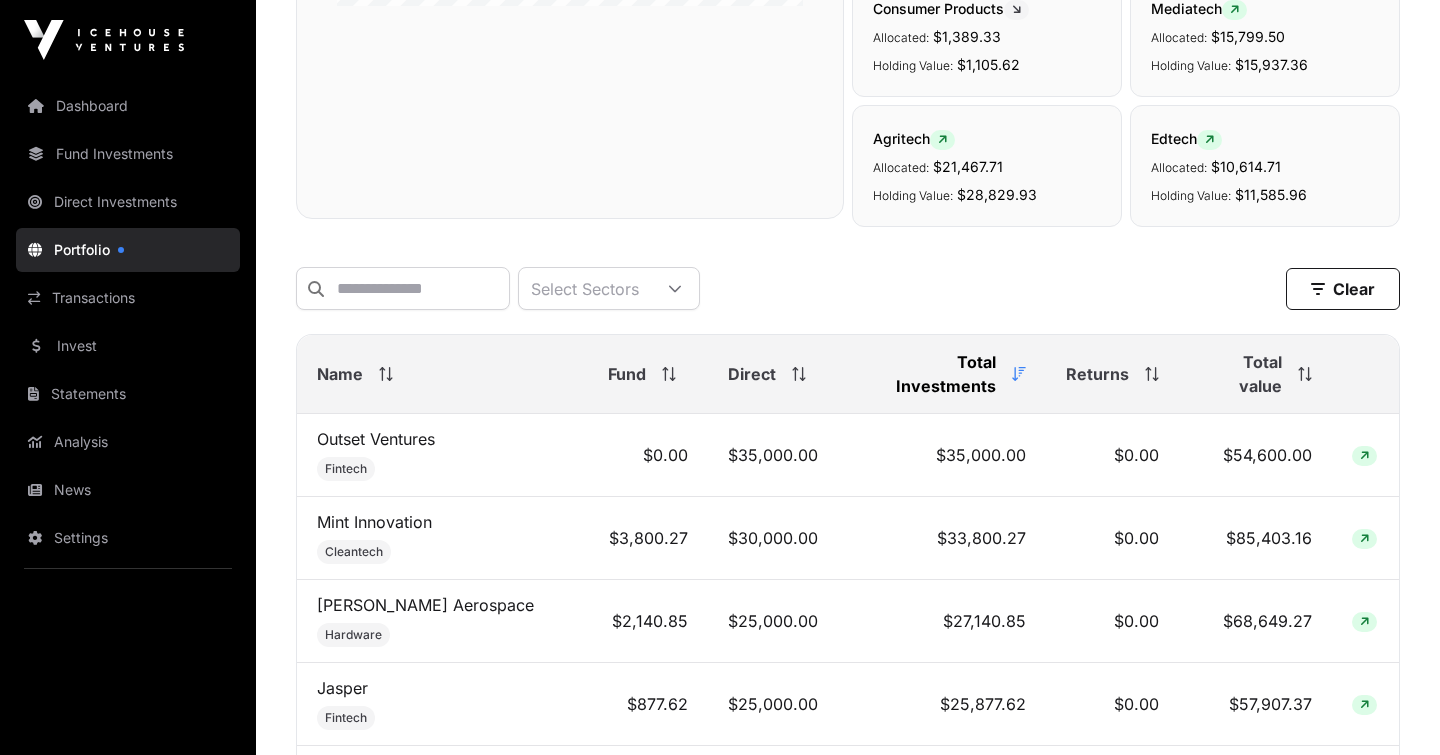 click on "Total value" 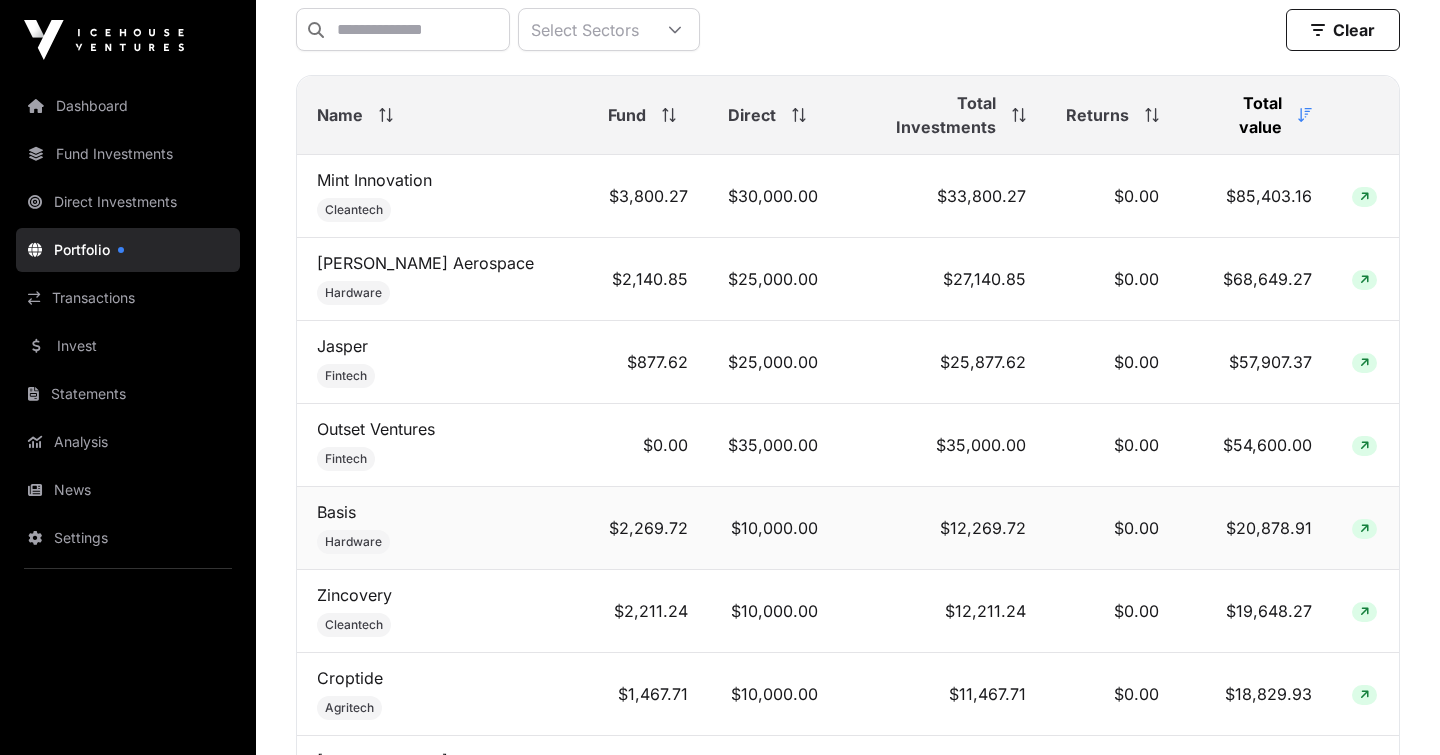 scroll, scrollTop: 845, scrollLeft: 0, axis: vertical 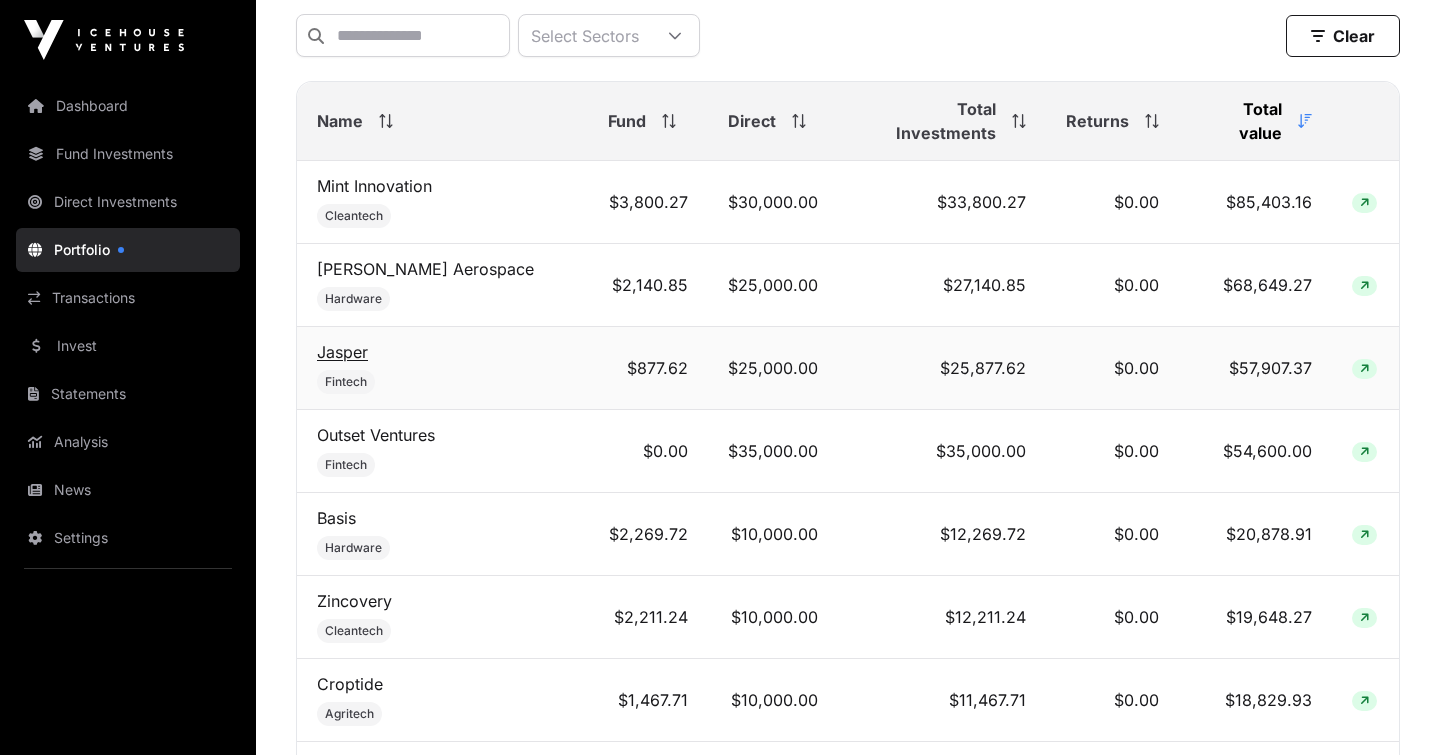 click on "Jasper" 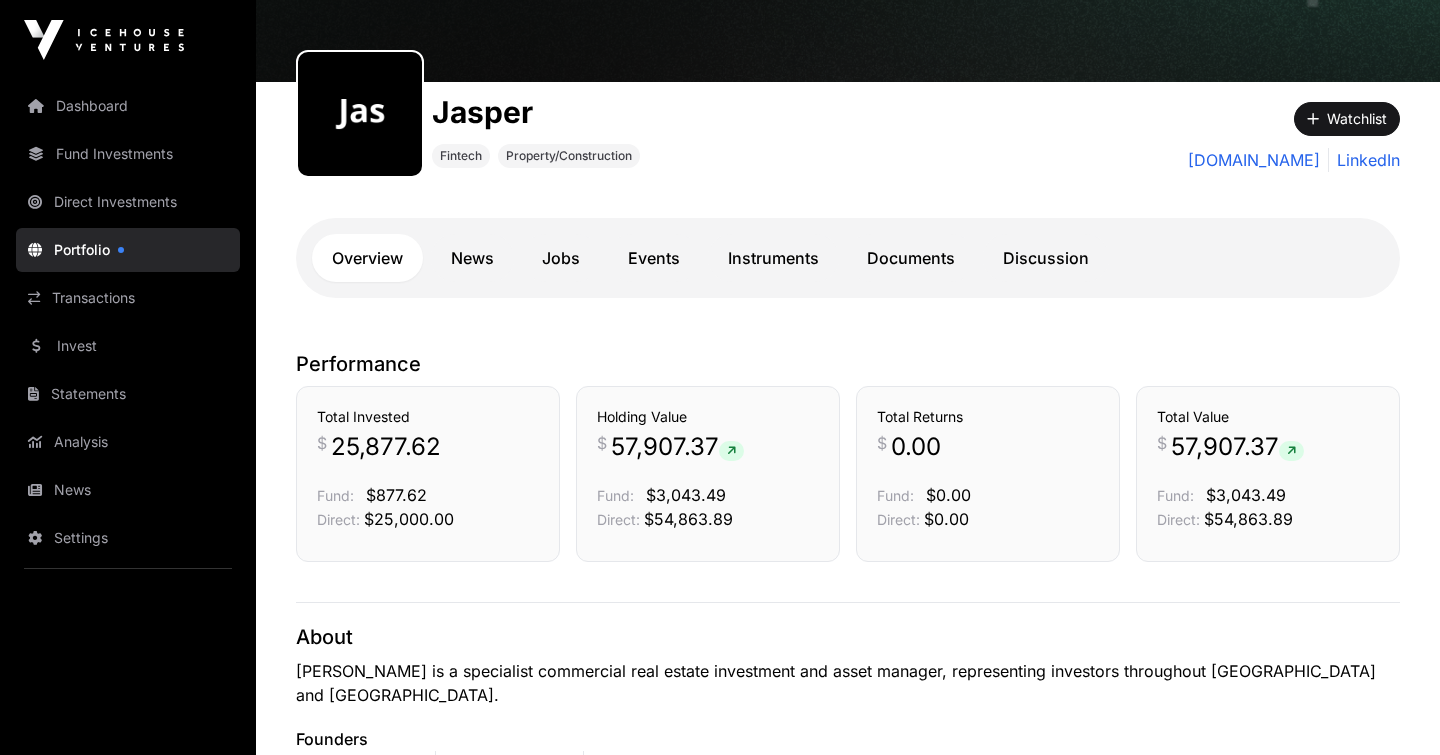 scroll, scrollTop: 183, scrollLeft: 0, axis: vertical 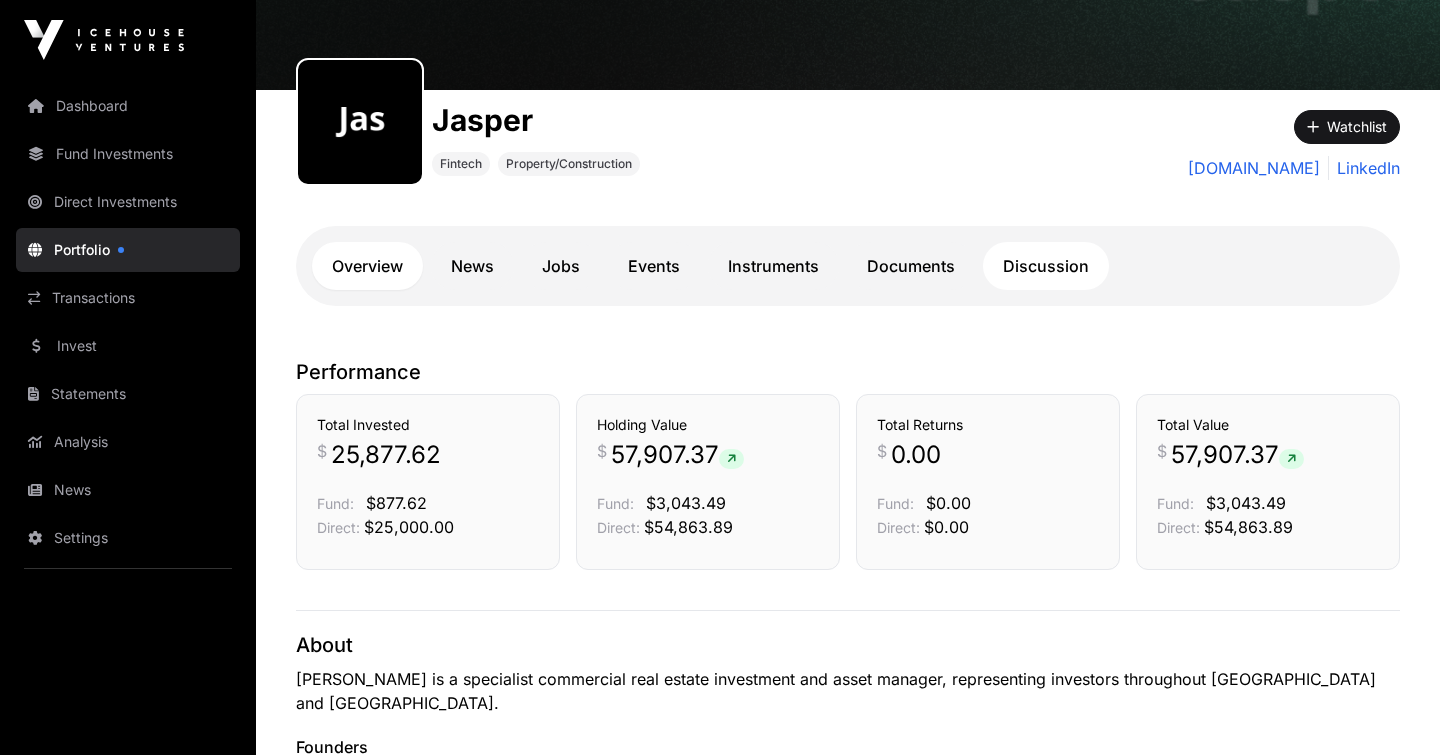 click on "Discussion" 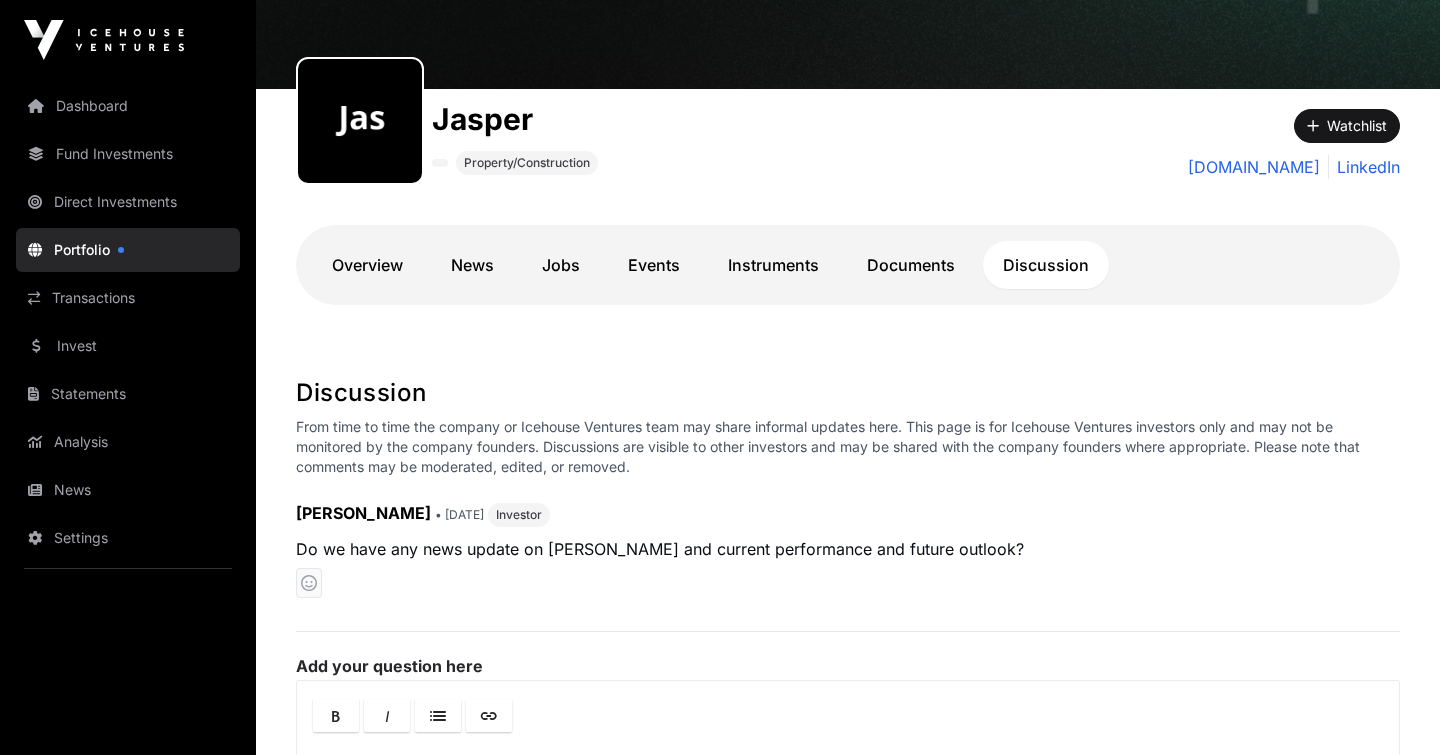 scroll, scrollTop: 183, scrollLeft: 0, axis: vertical 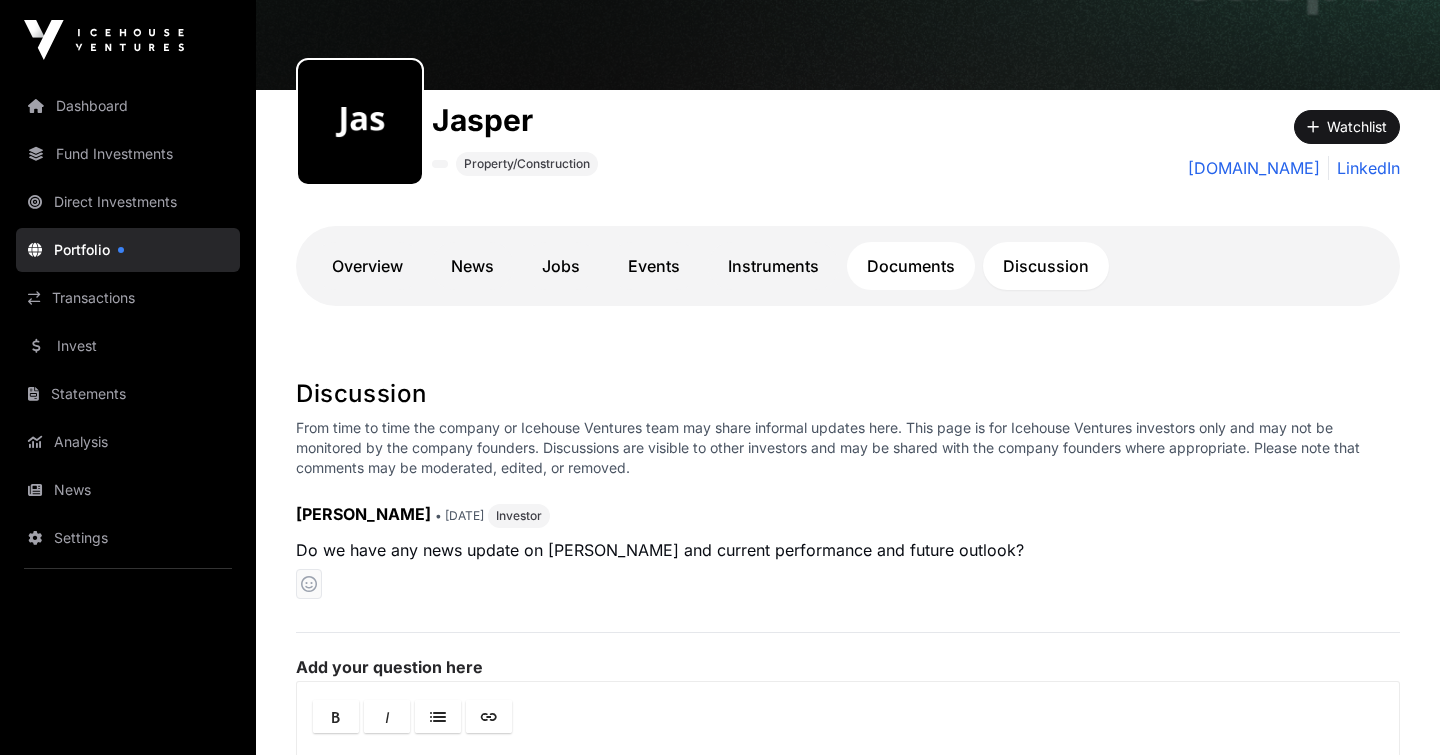 click on "Documents" 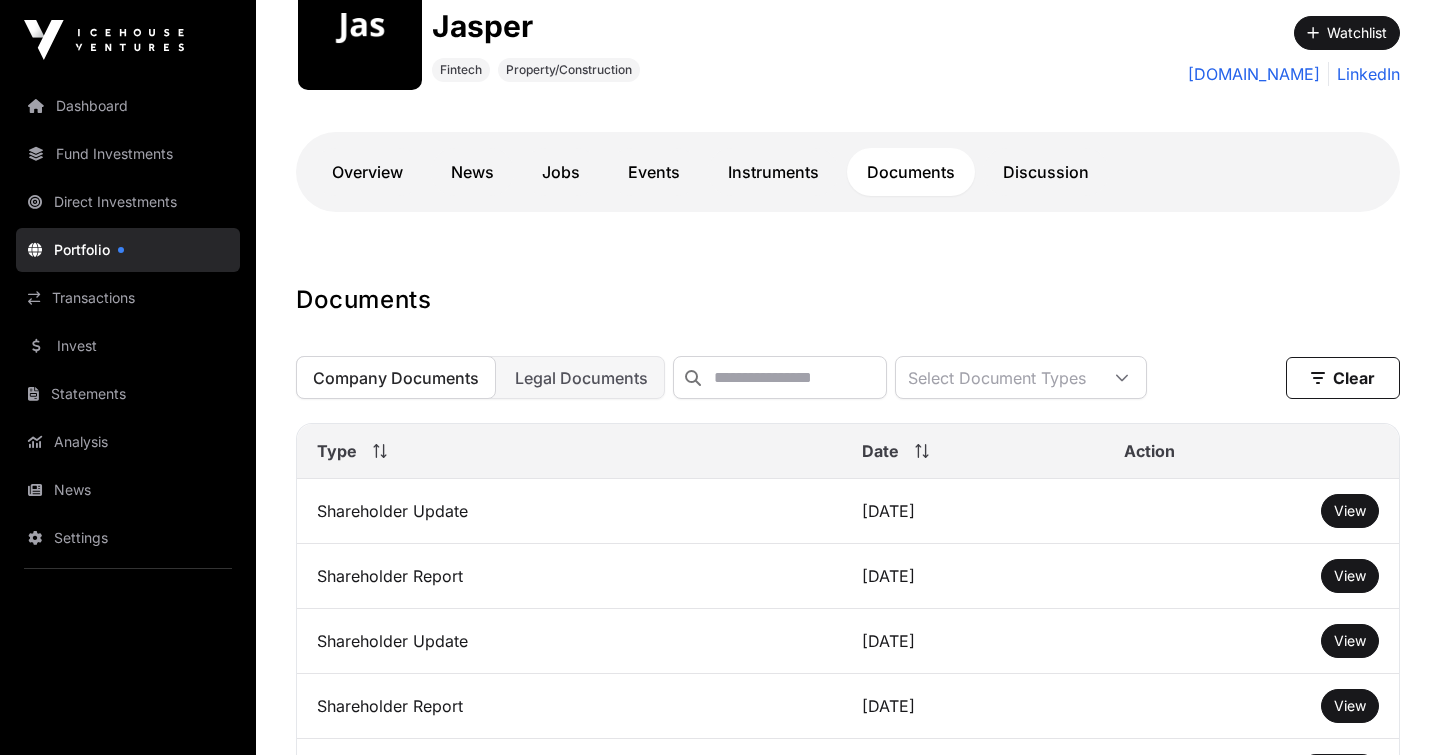 scroll, scrollTop: 438, scrollLeft: 0, axis: vertical 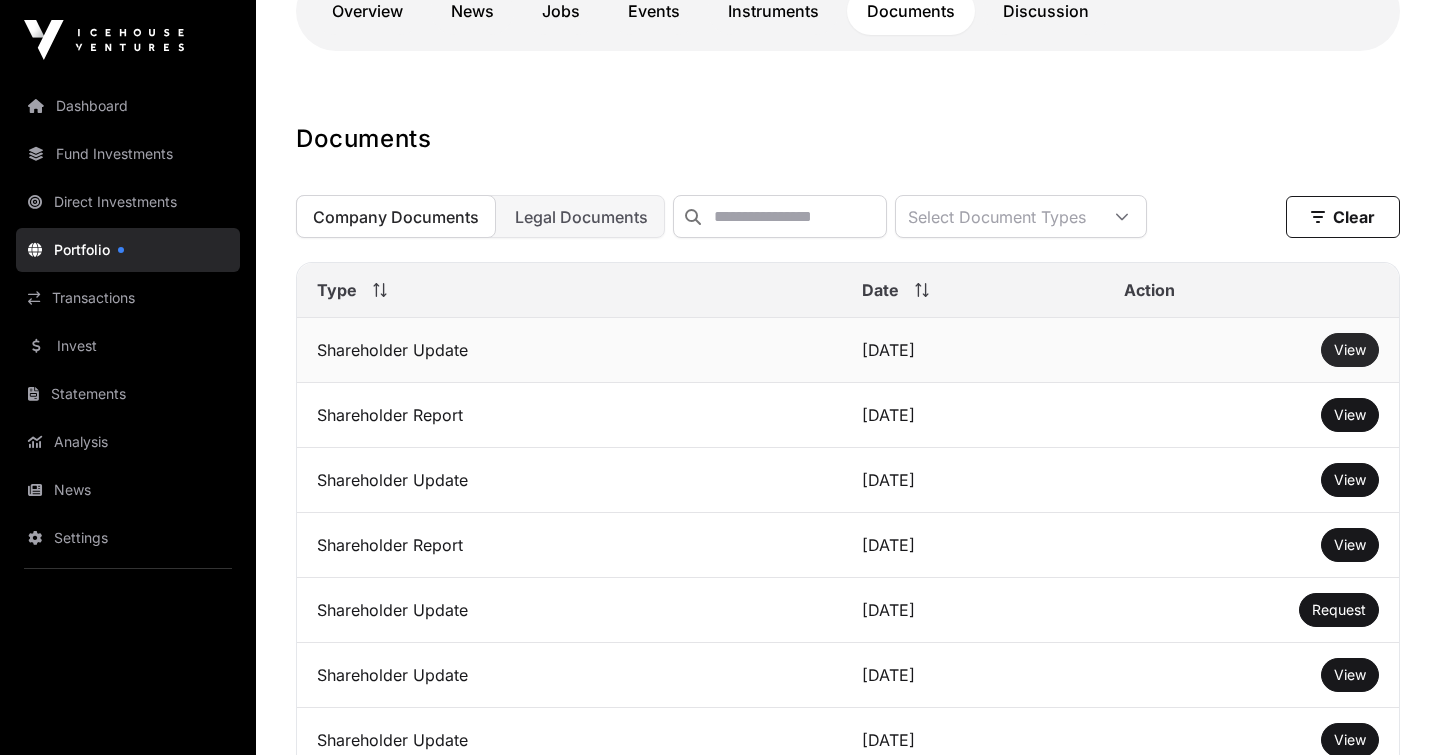 click on "View" 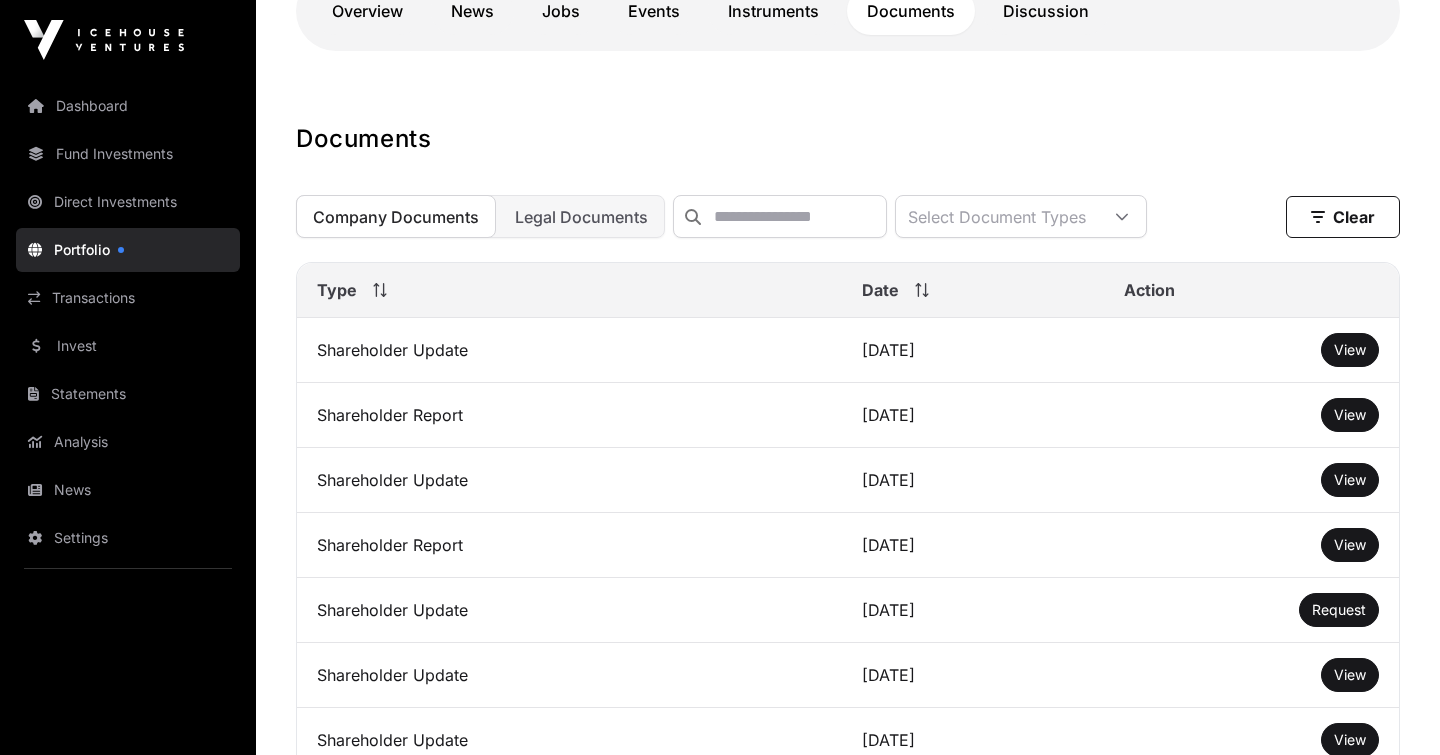 scroll, scrollTop: 0, scrollLeft: 0, axis: both 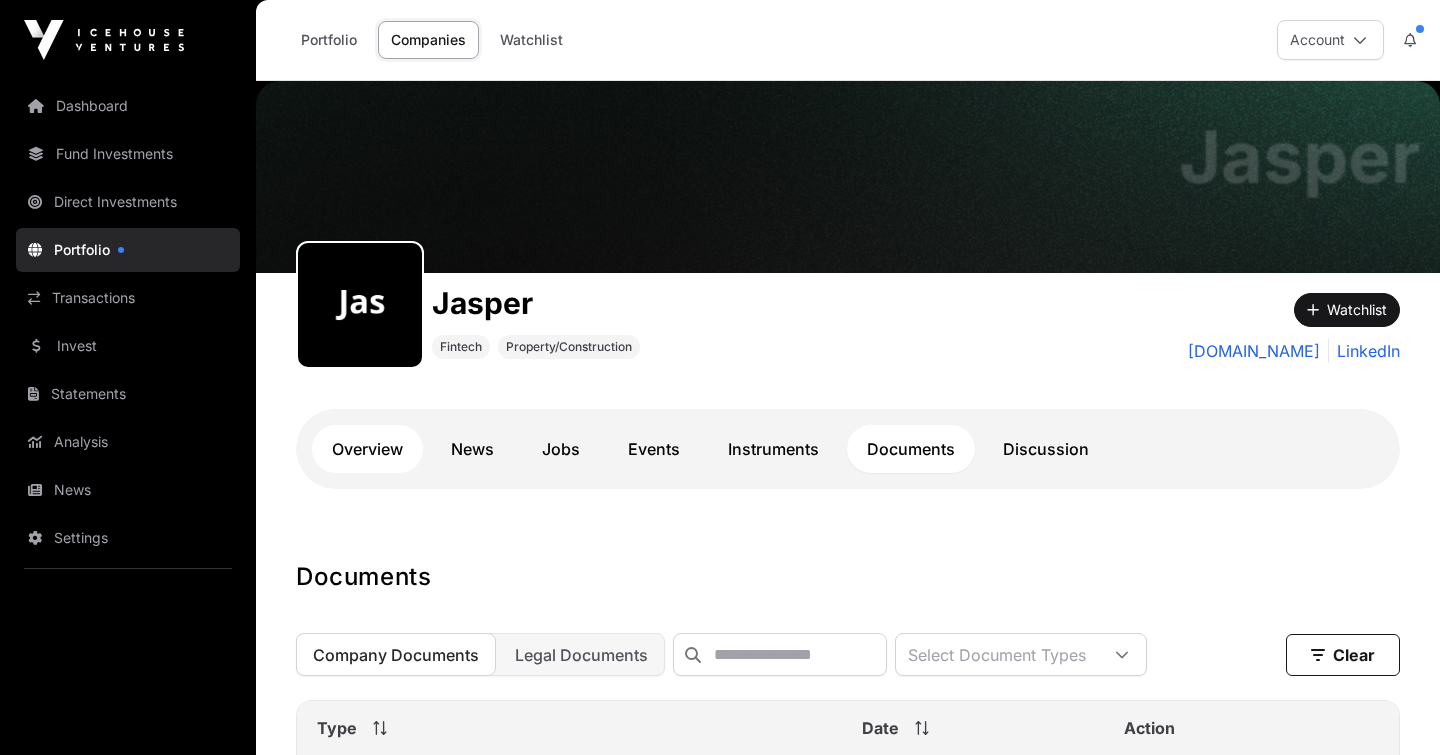 click on "Overview" 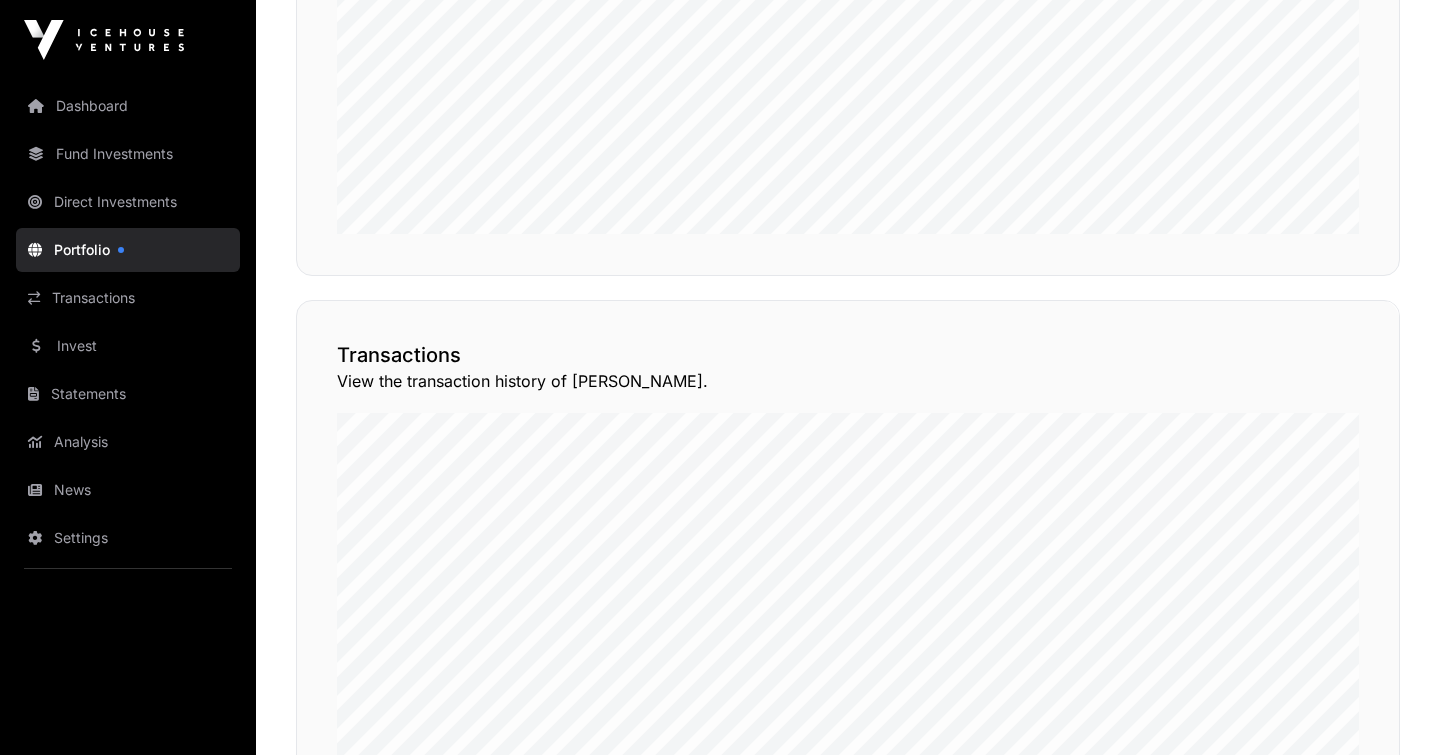 scroll, scrollTop: 1259, scrollLeft: 0, axis: vertical 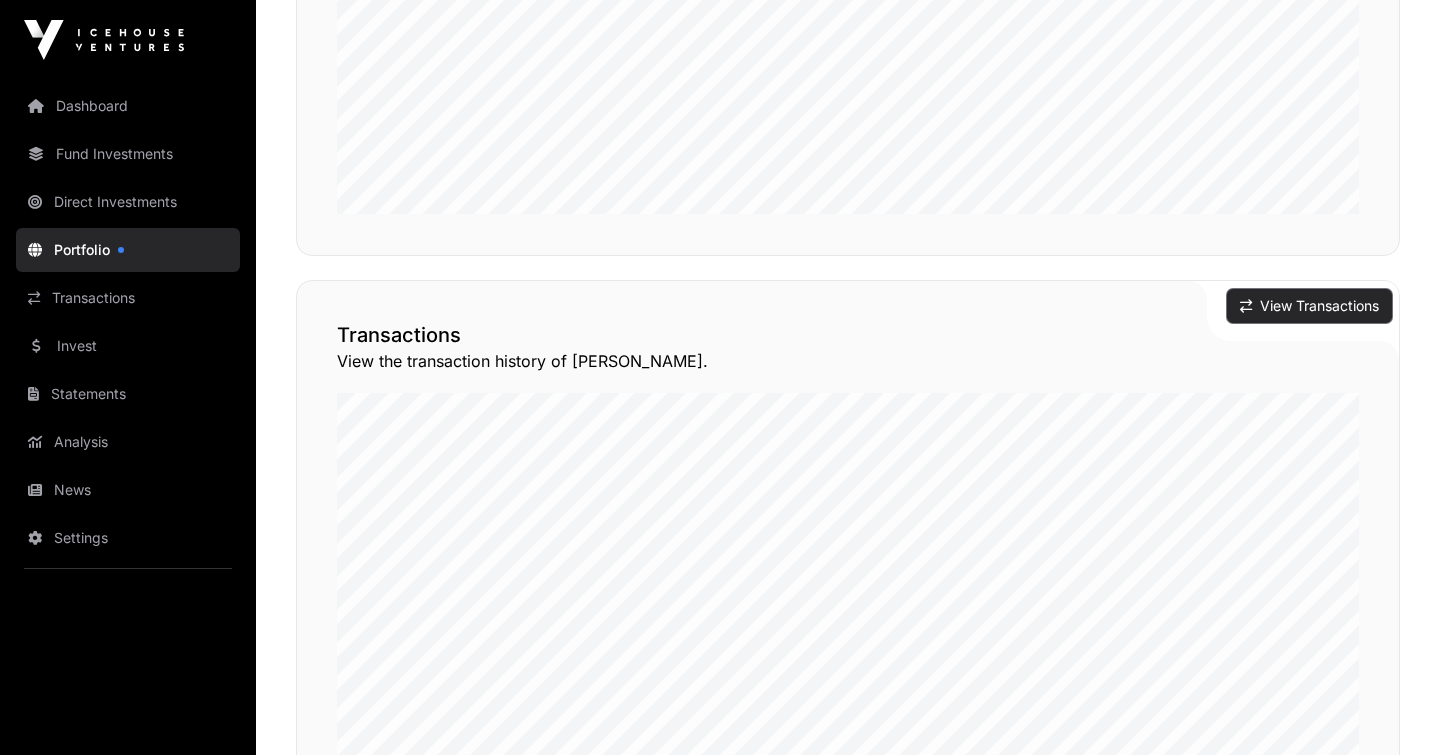 click on "View Transactions" 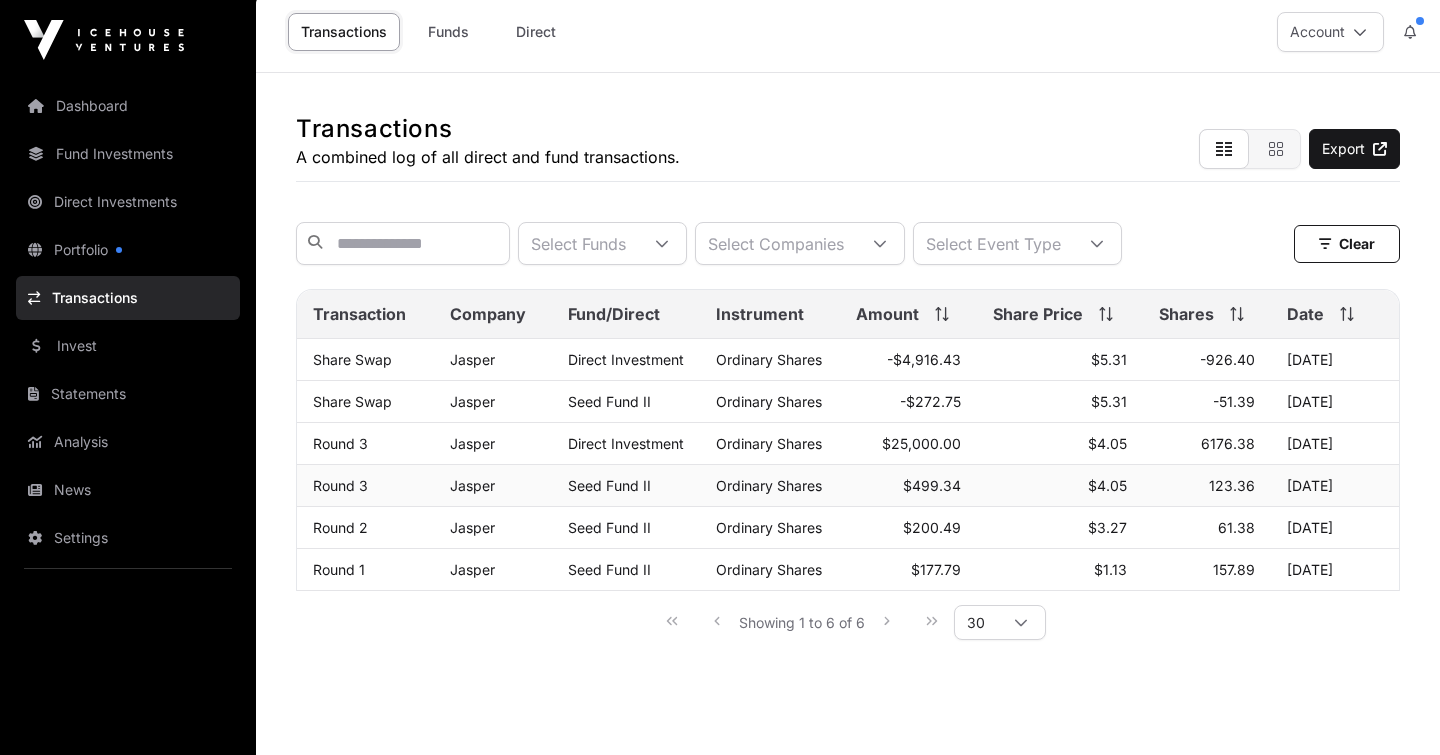 scroll, scrollTop: 0, scrollLeft: 0, axis: both 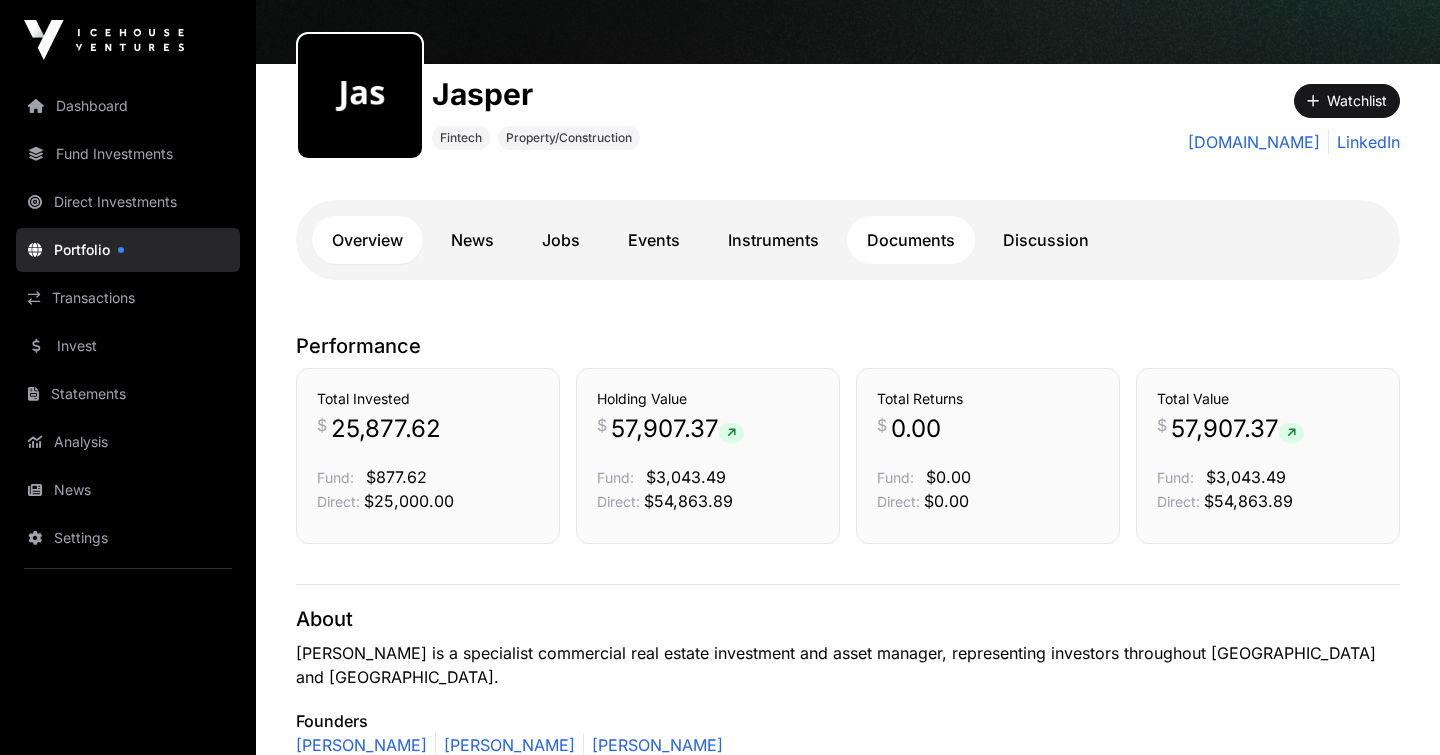 click on "Documents" 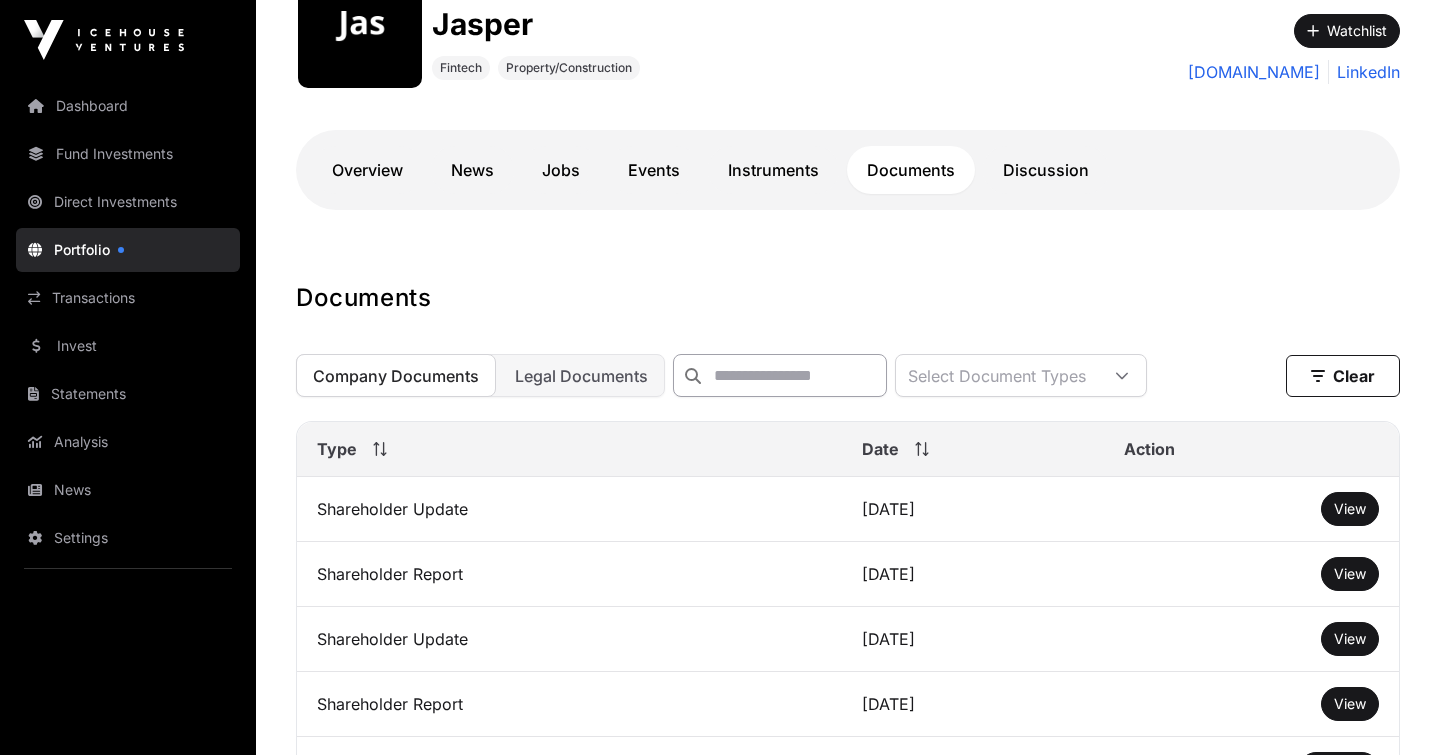 scroll, scrollTop: 282, scrollLeft: 0, axis: vertical 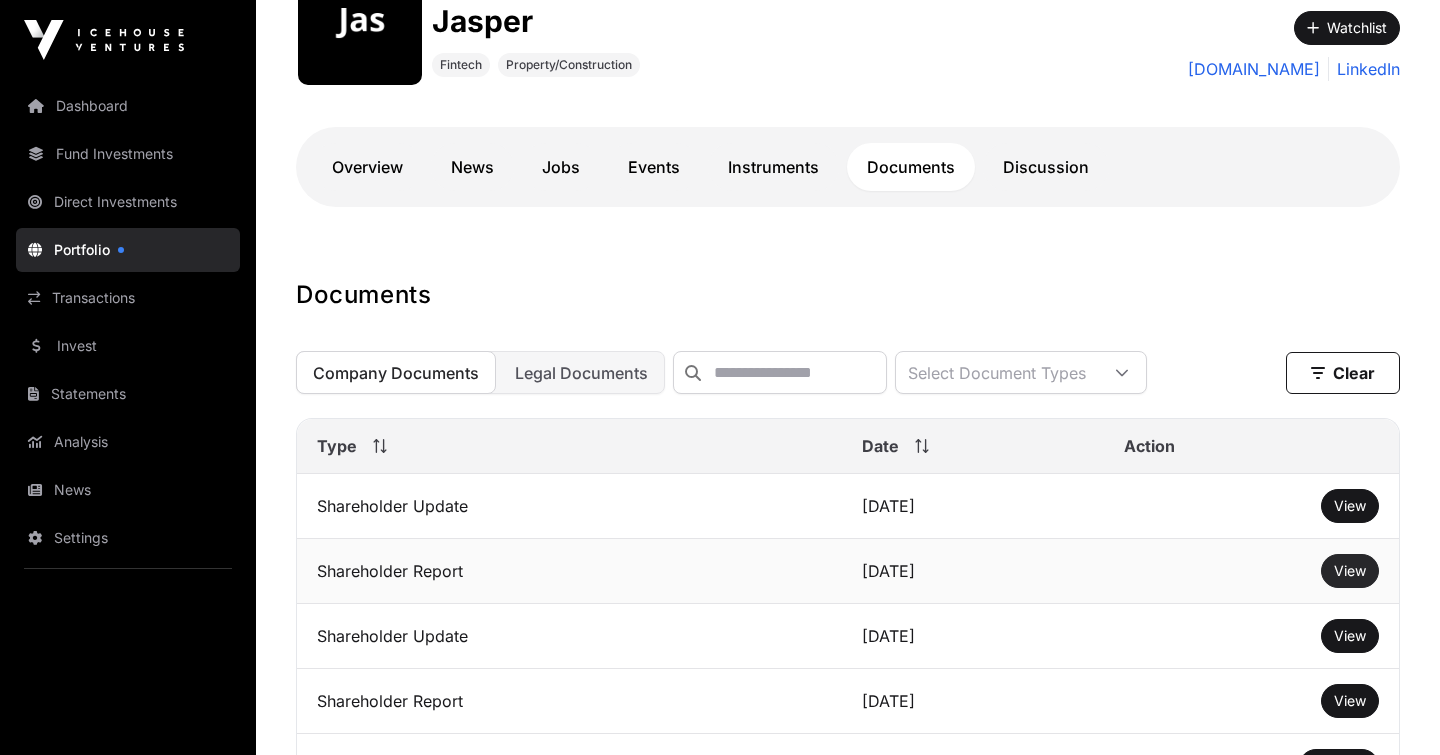 click on "View" 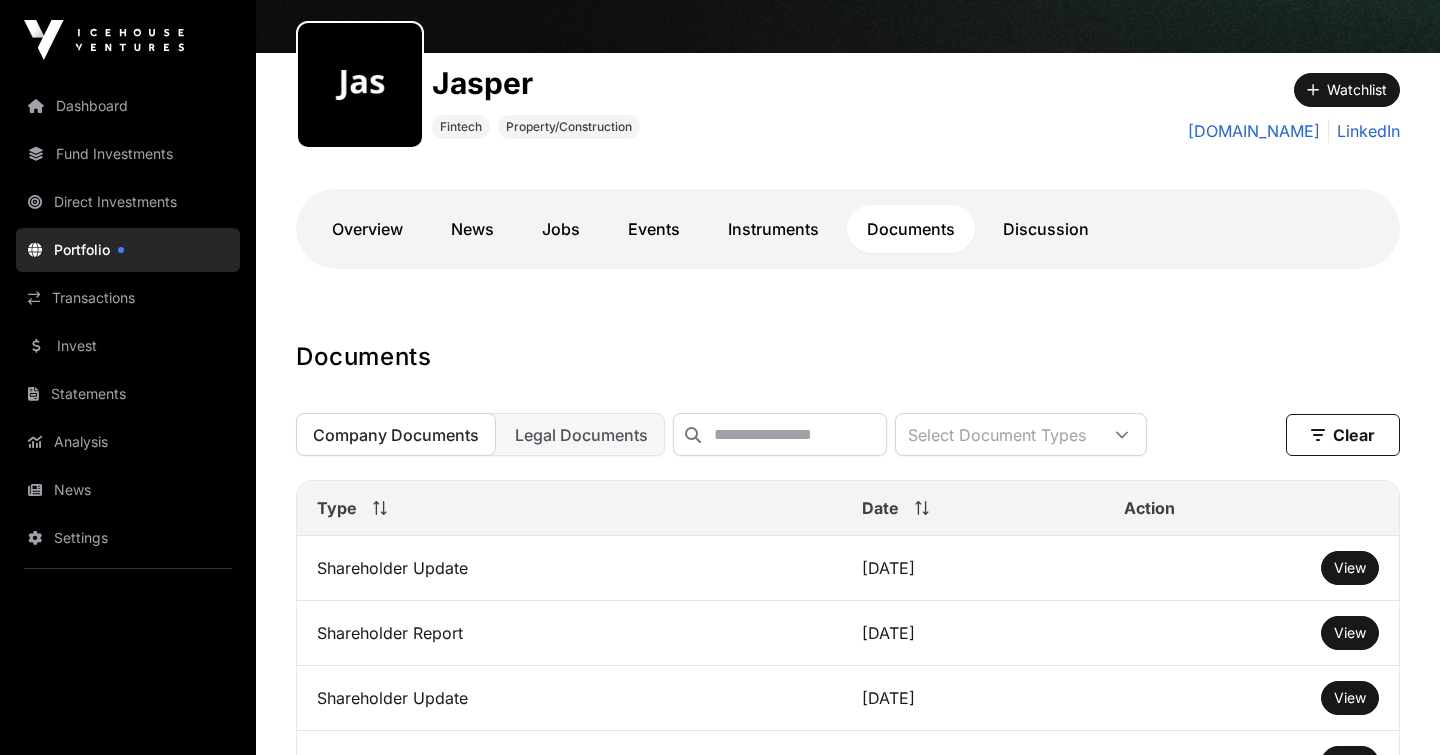 scroll, scrollTop: 0, scrollLeft: 0, axis: both 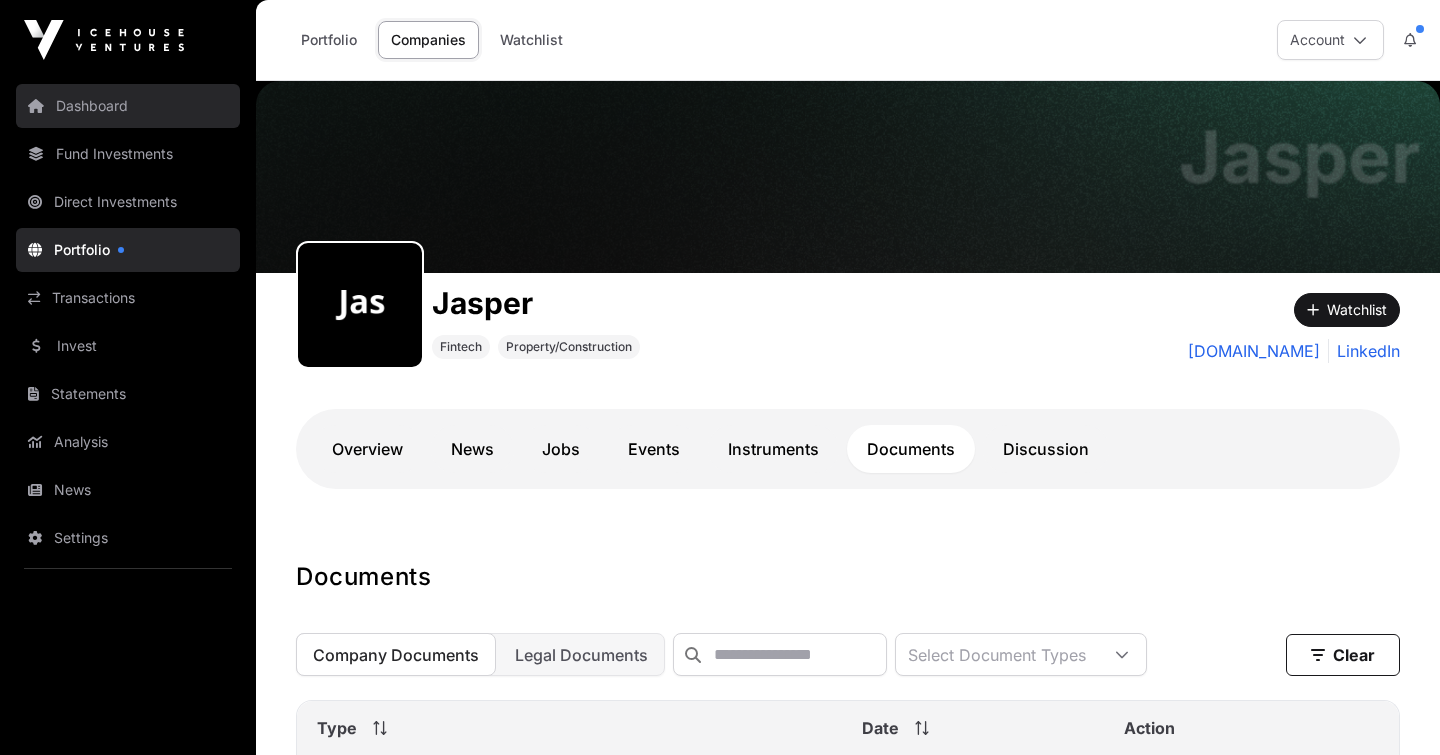 click on "Dashboard" 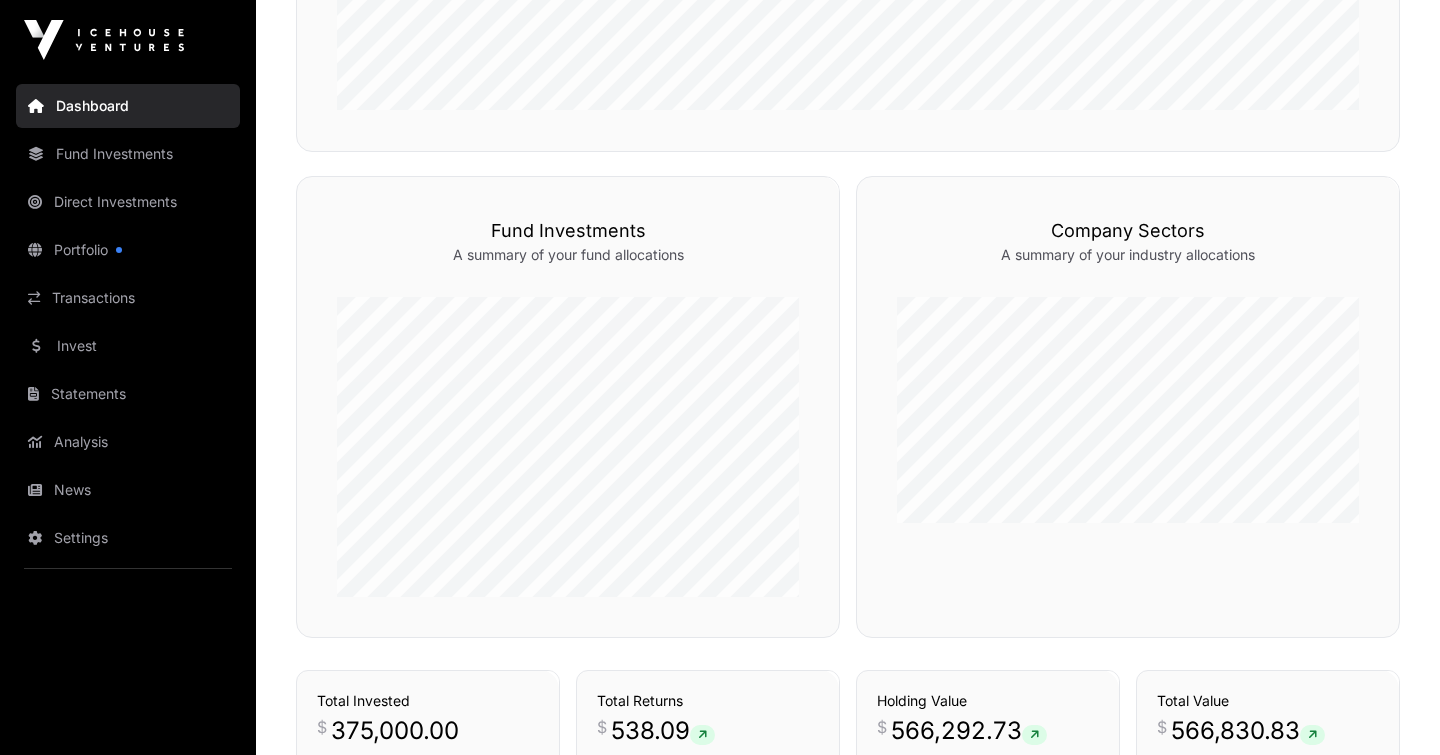 scroll, scrollTop: 798, scrollLeft: 0, axis: vertical 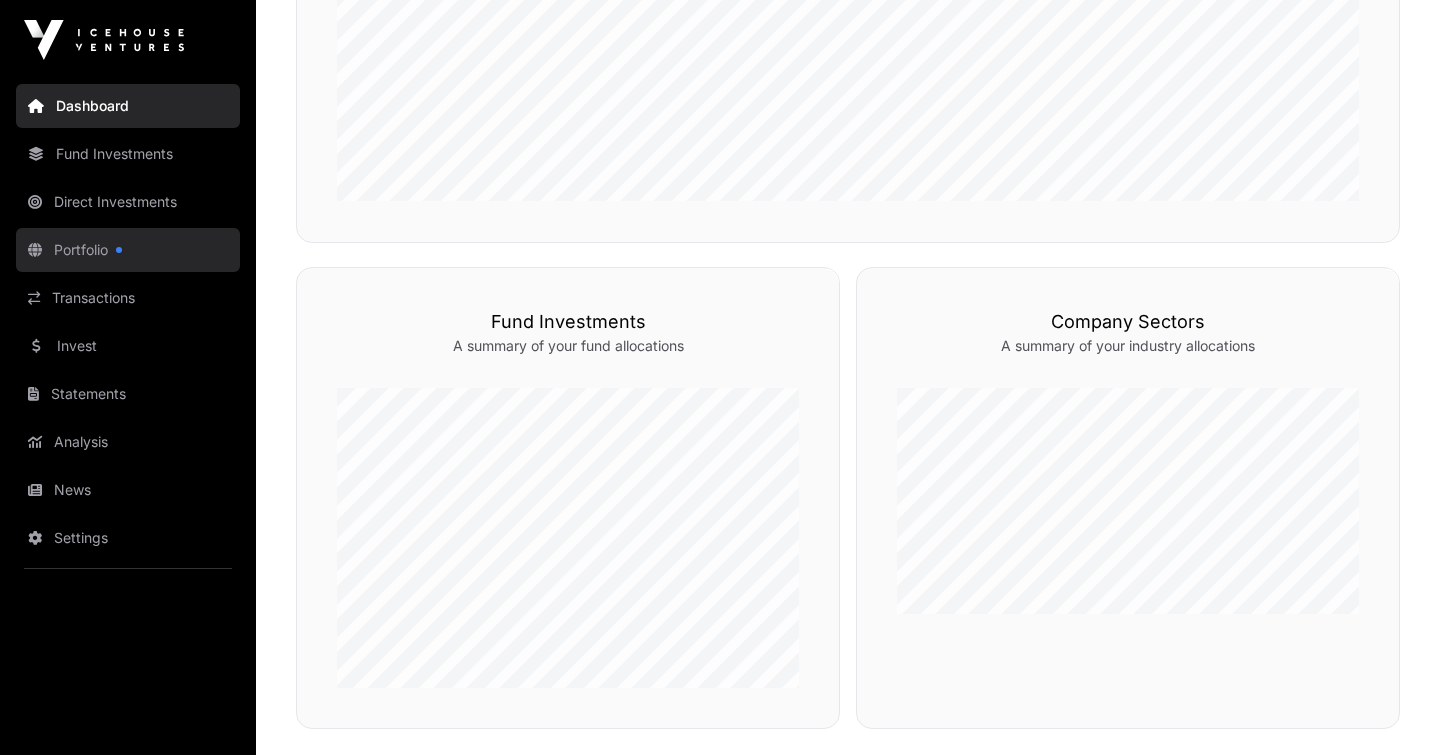 click on "Portfolio" 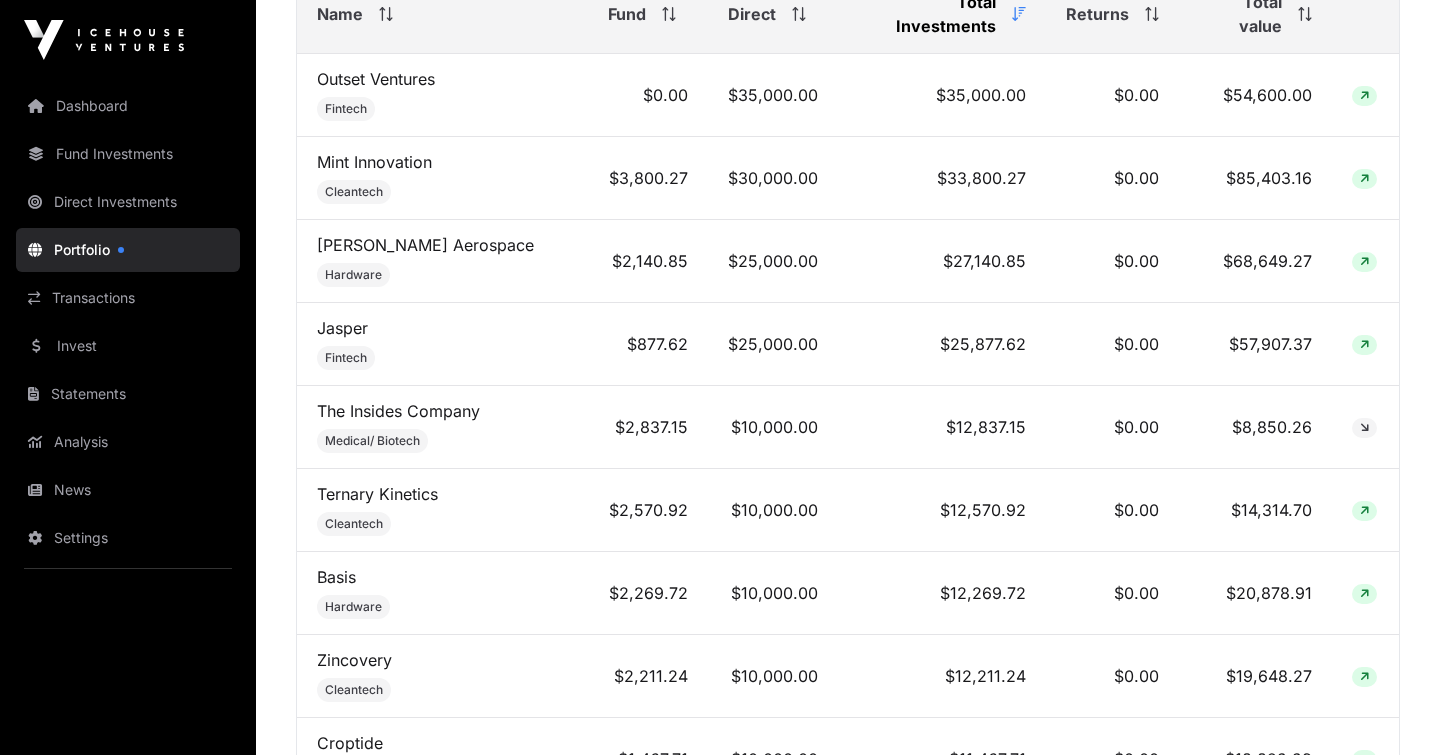 scroll, scrollTop: 959, scrollLeft: 0, axis: vertical 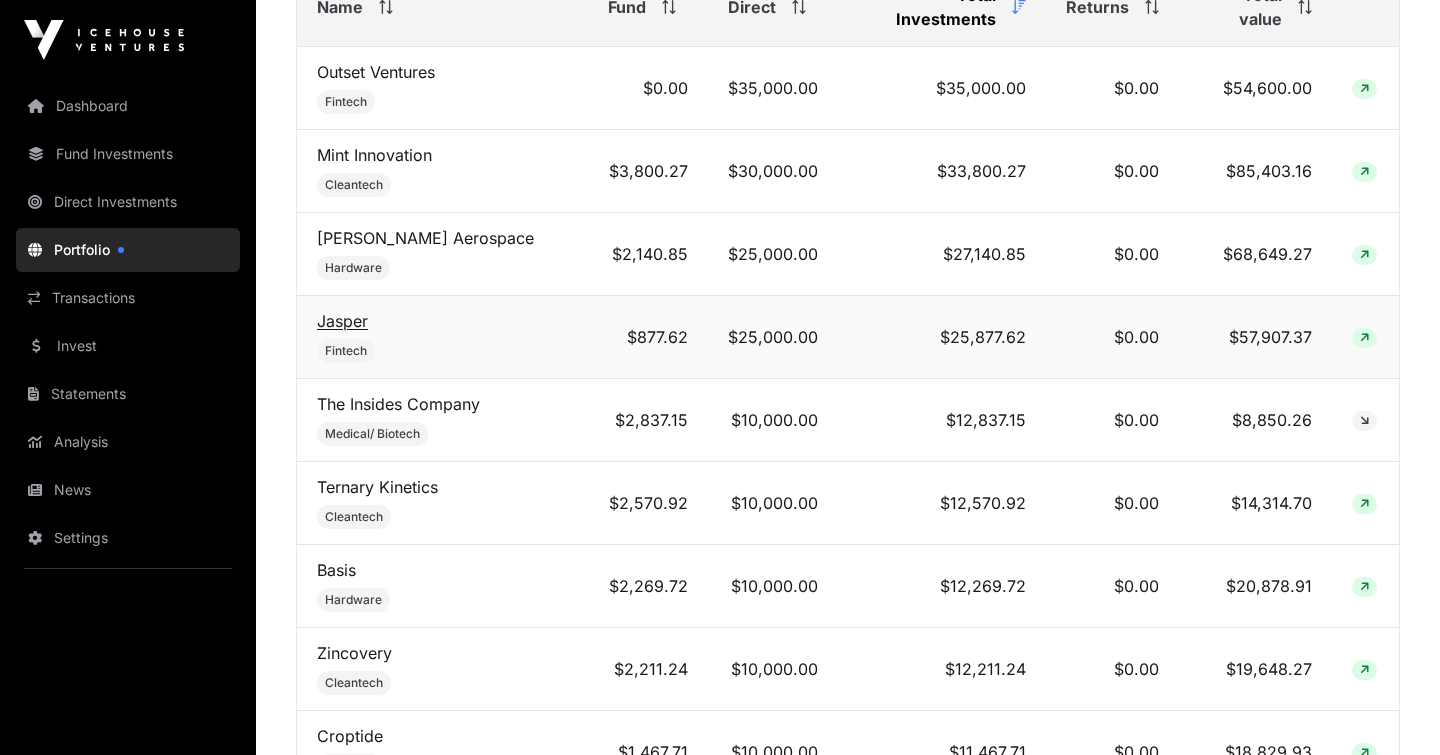 click on "Jasper" 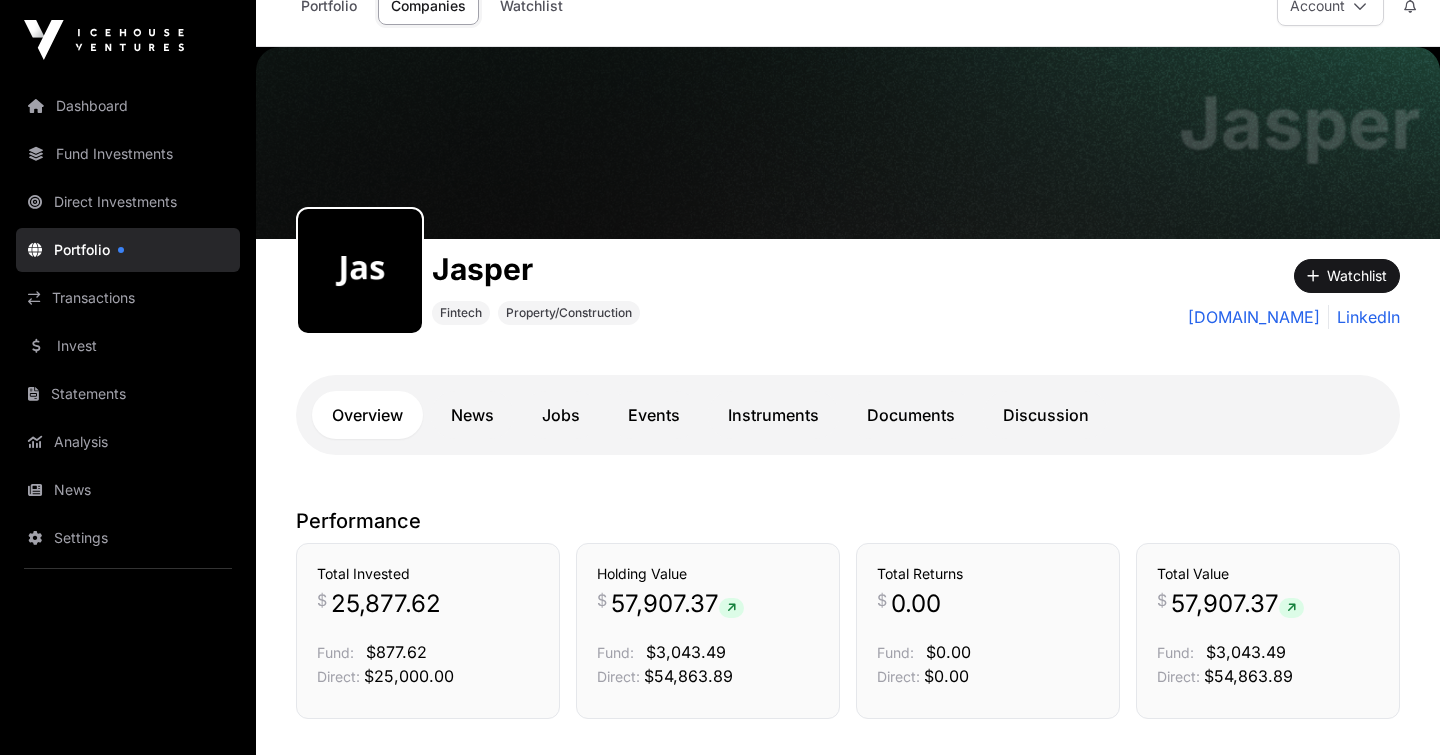 scroll, scrollTop: 0, scrollLeft: 0, axis: both 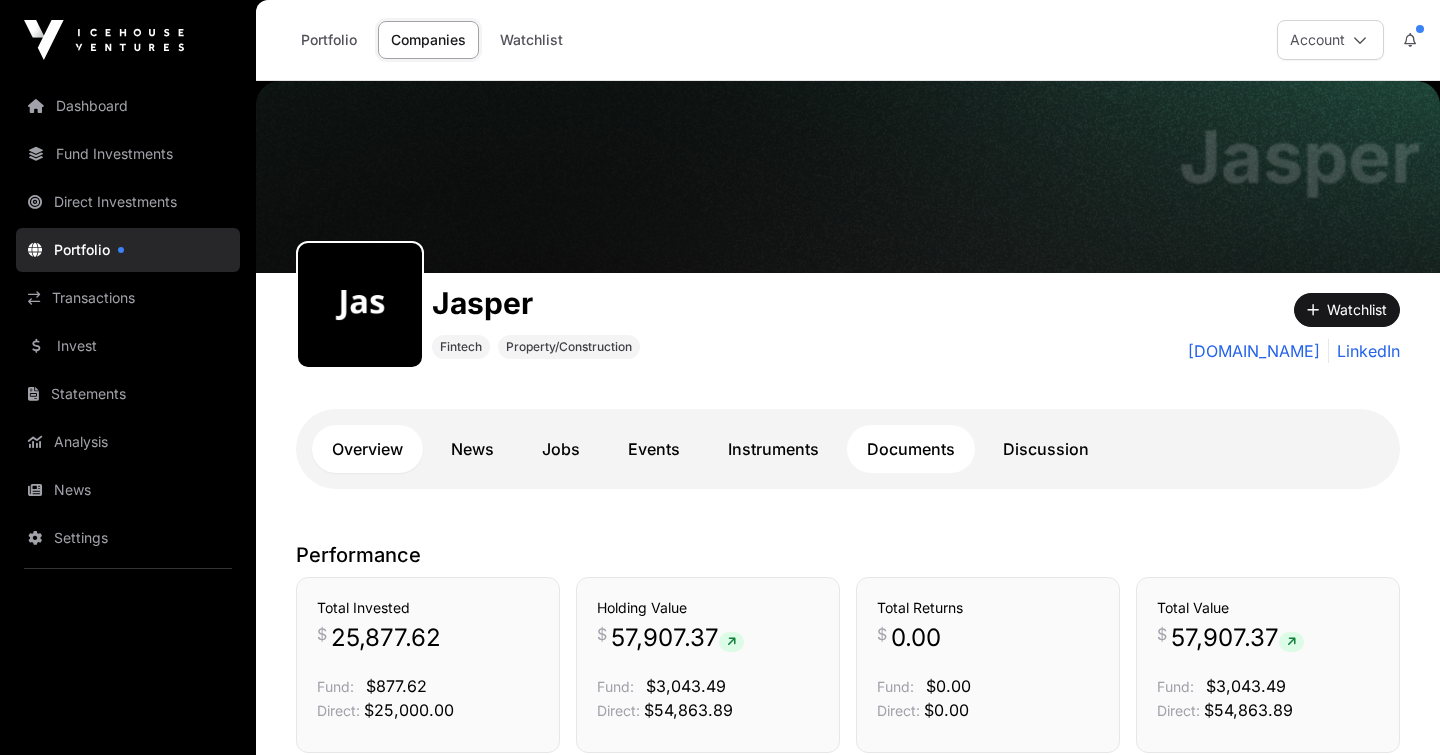 click on "Documents" 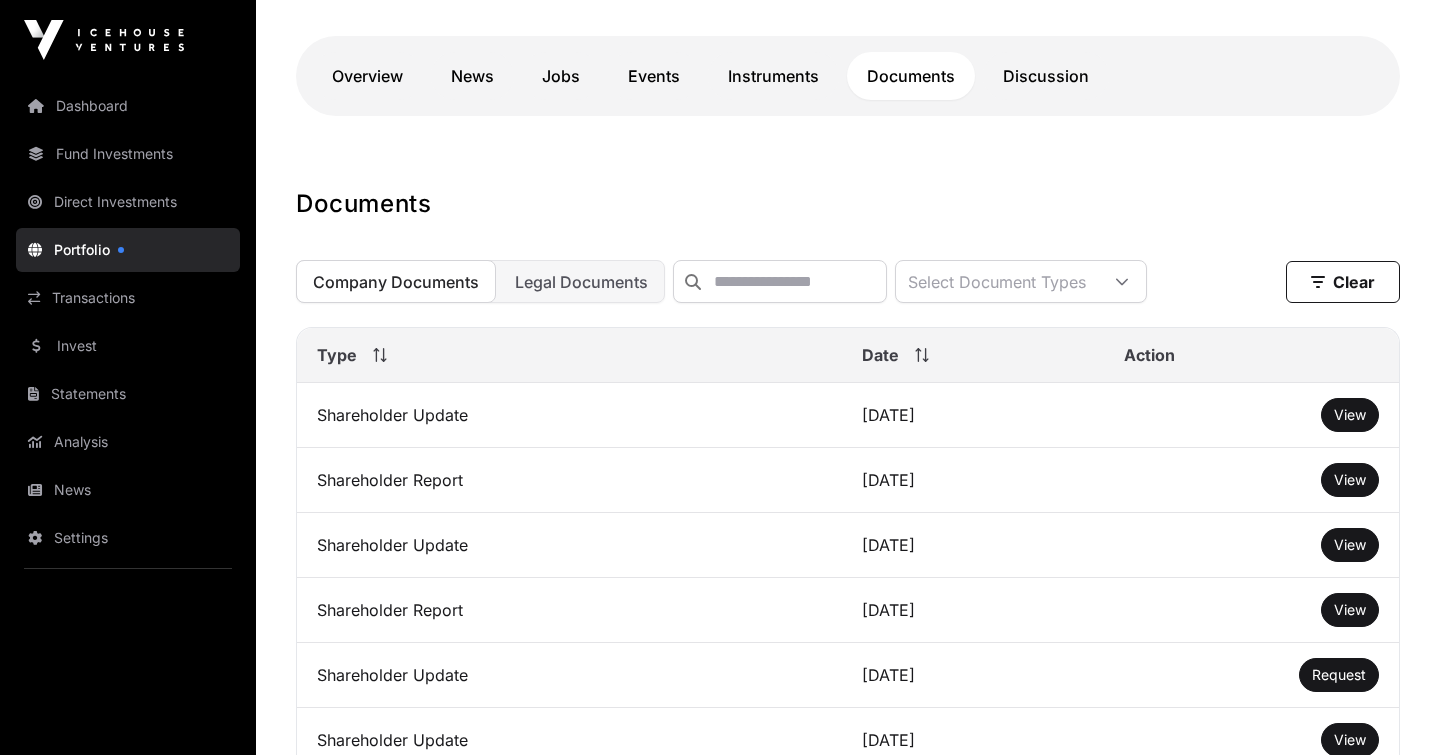 scroll, scrollTop: 380, scrollLeft: 0, axis: vertical 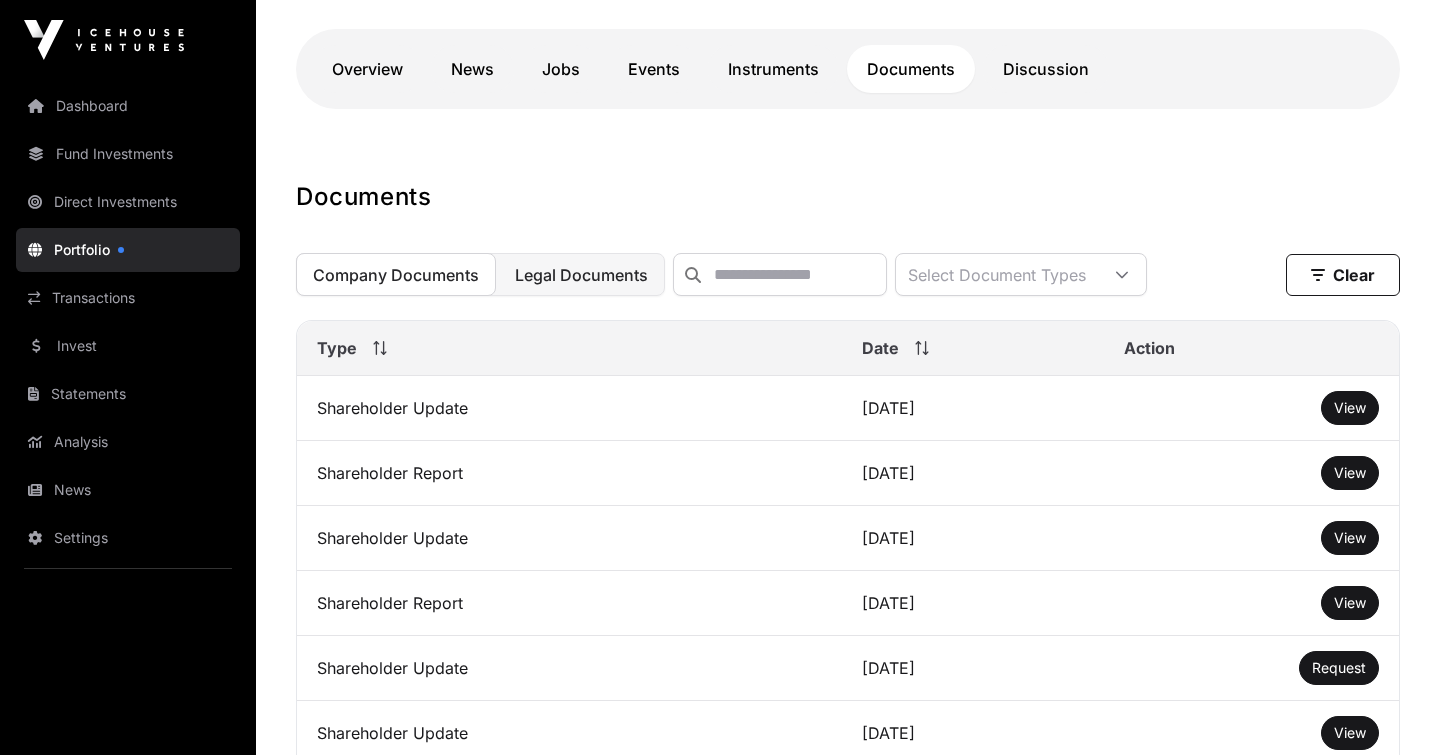 click on "Legal Documents" 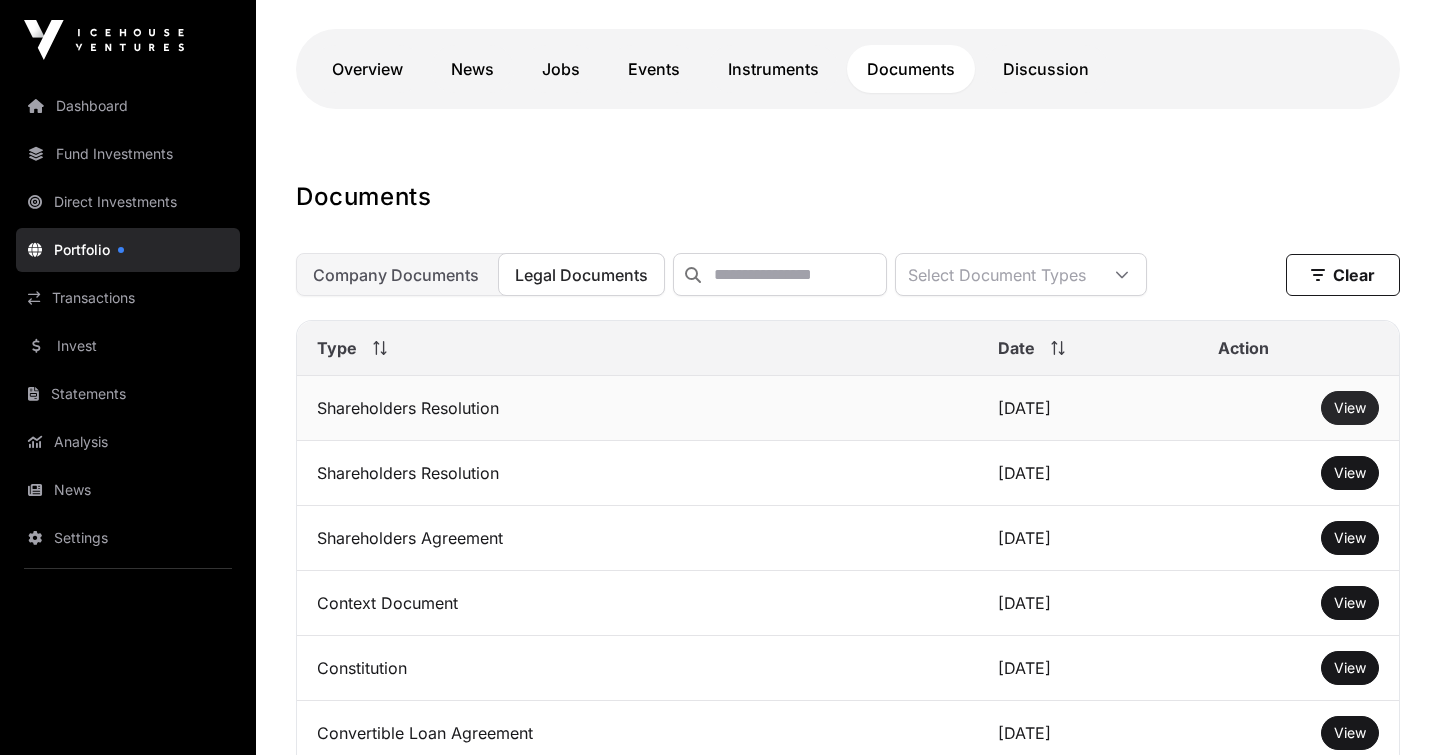 click on "View" 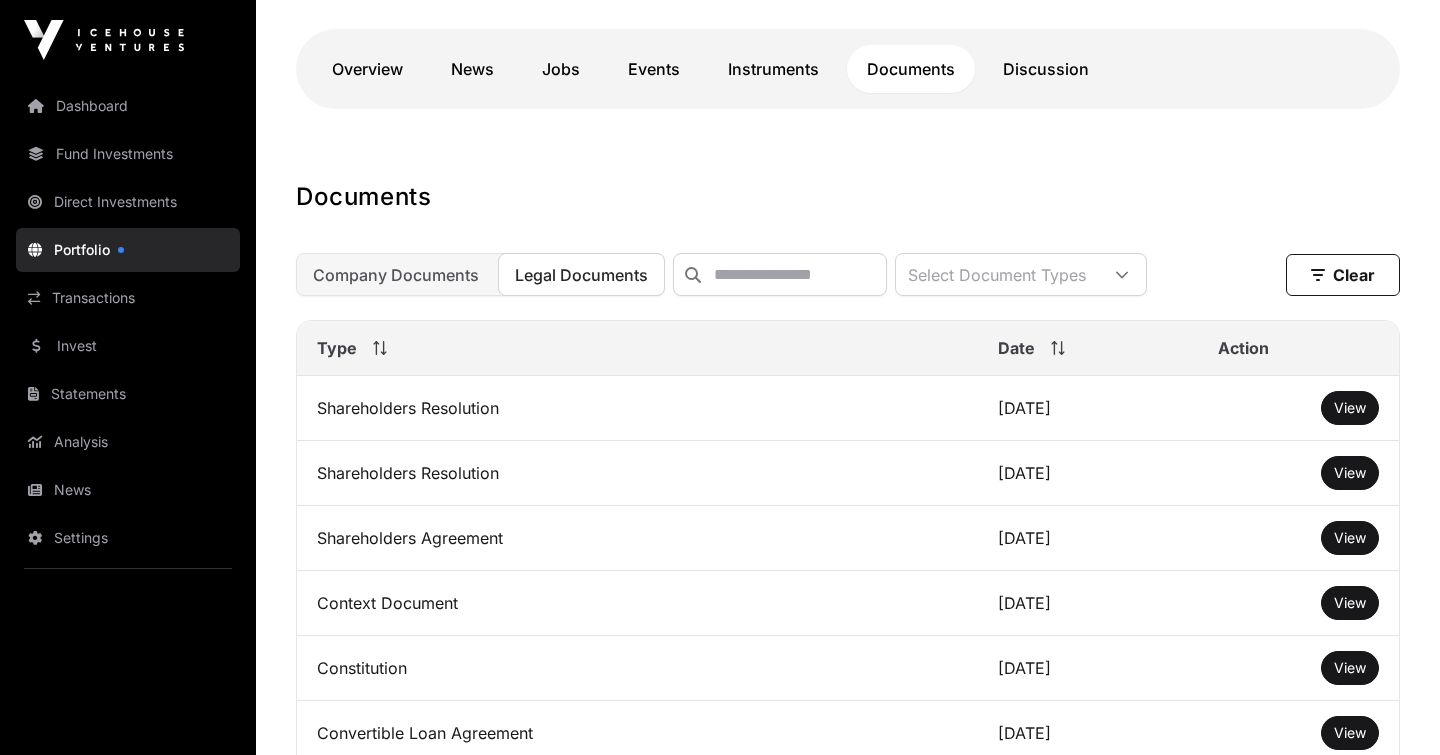 click on "Portfolio" 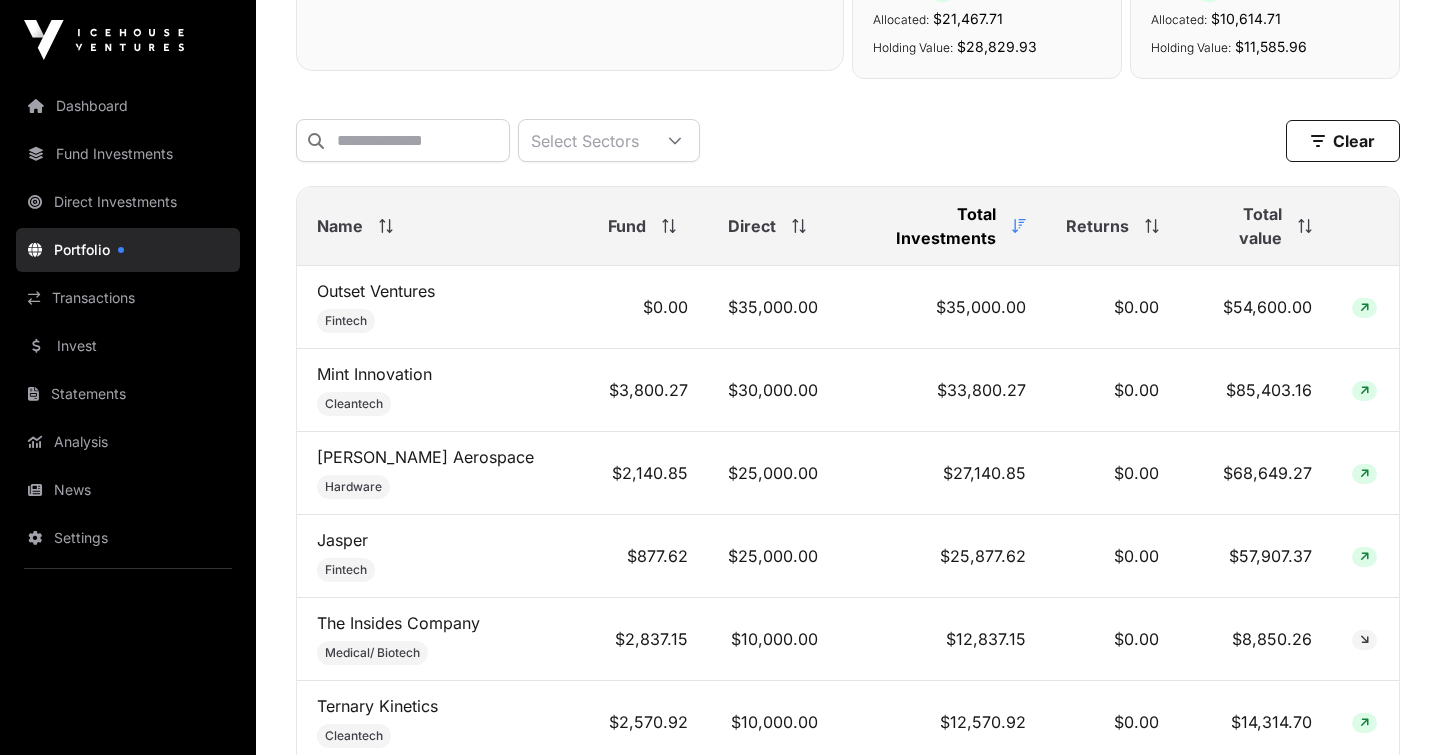 scroll, scrollTop: 741, scrollLeft: 0, axis: vertical 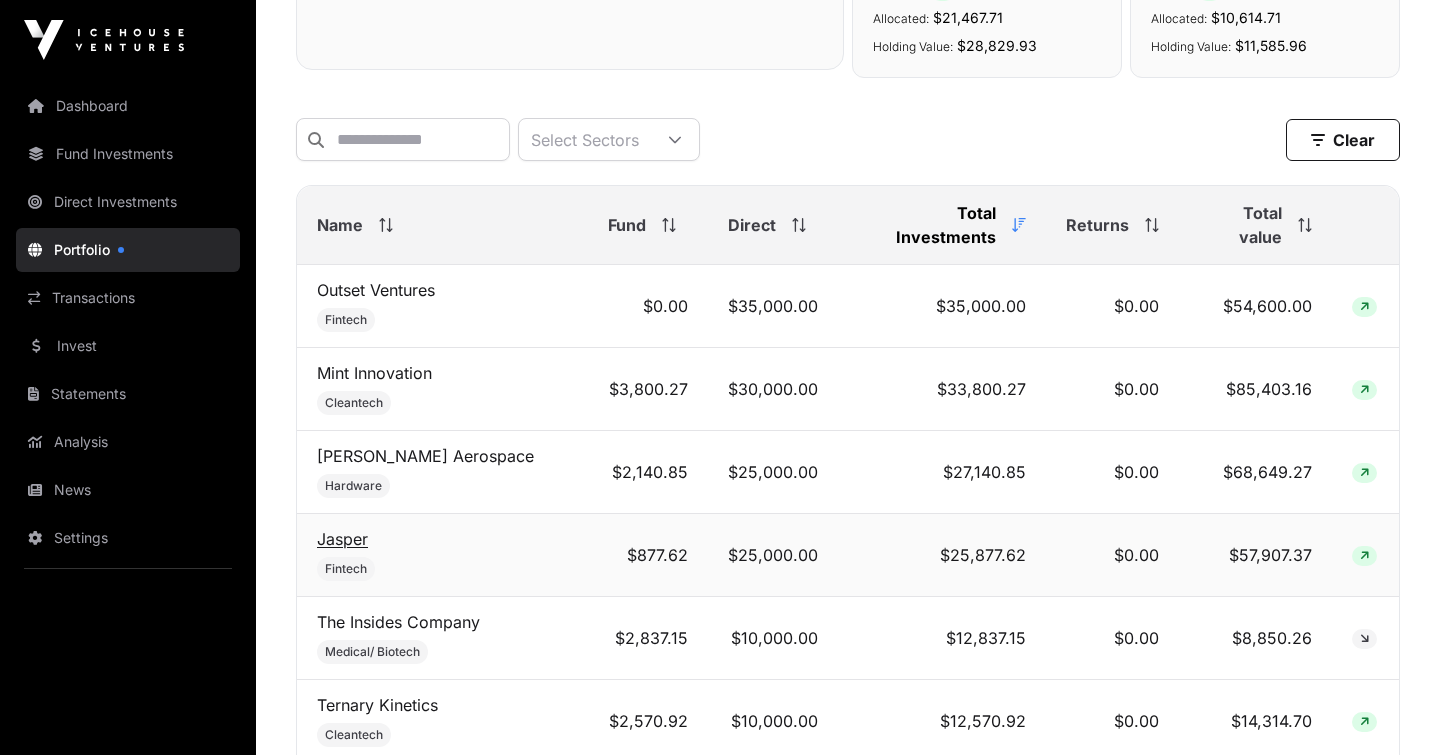click on "Jasper" 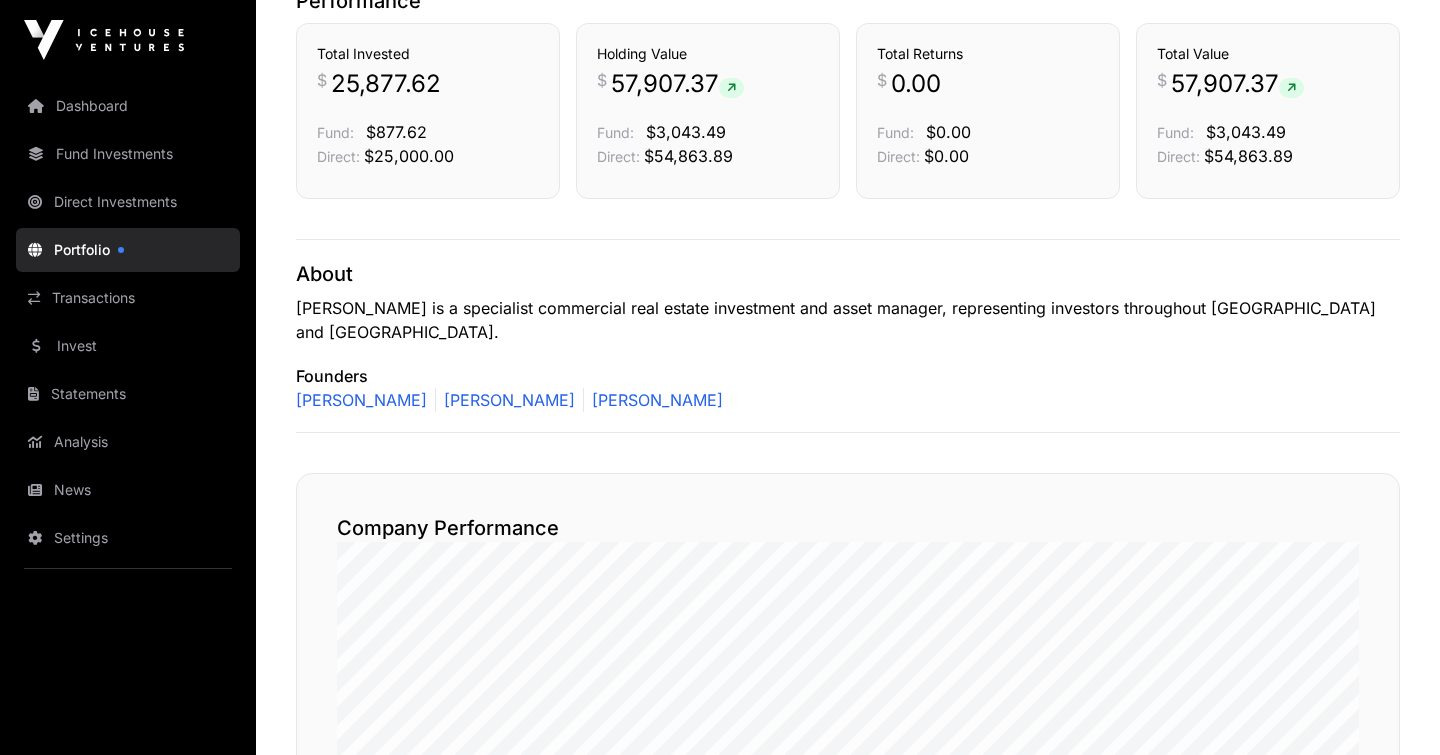 scroll, scrollTop: 559, scrollLeft: 0, axis: vertical 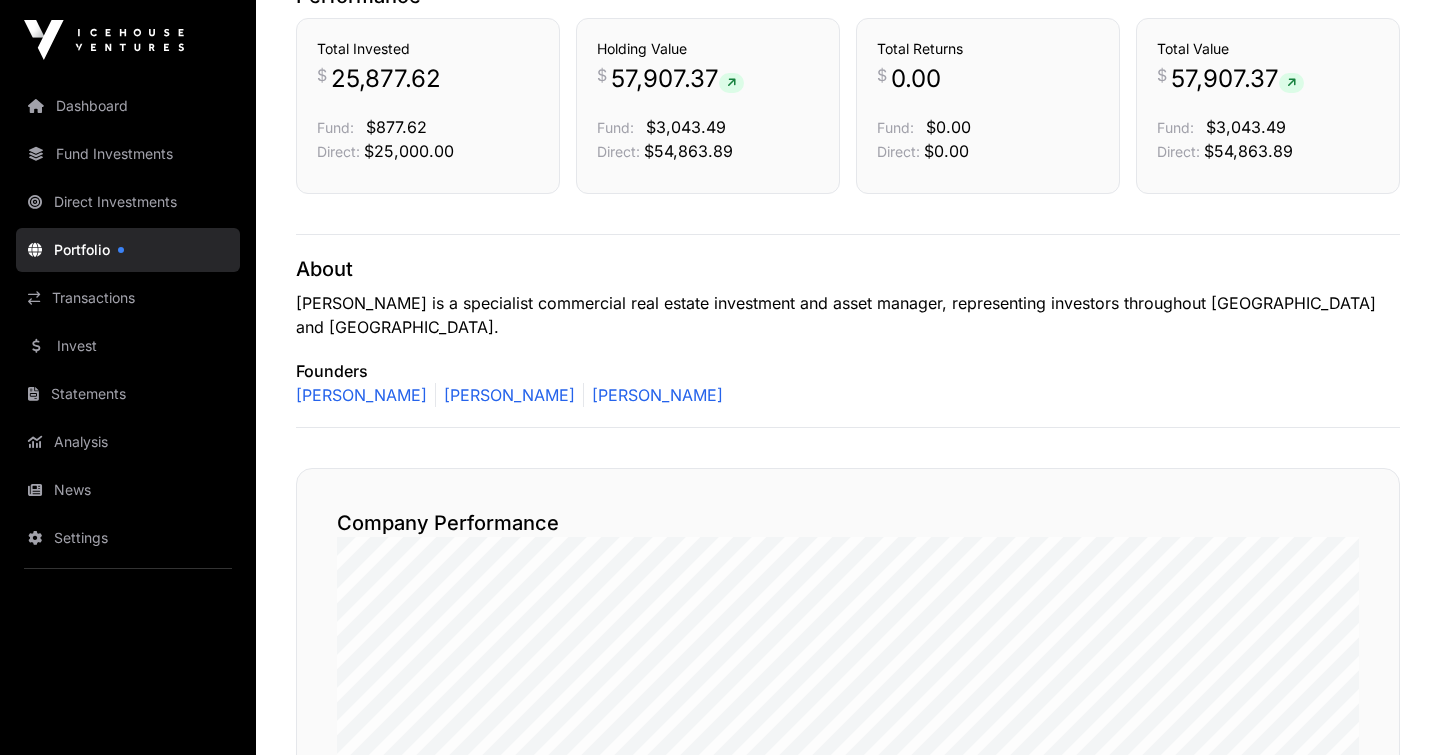 click on "$54,863.89" 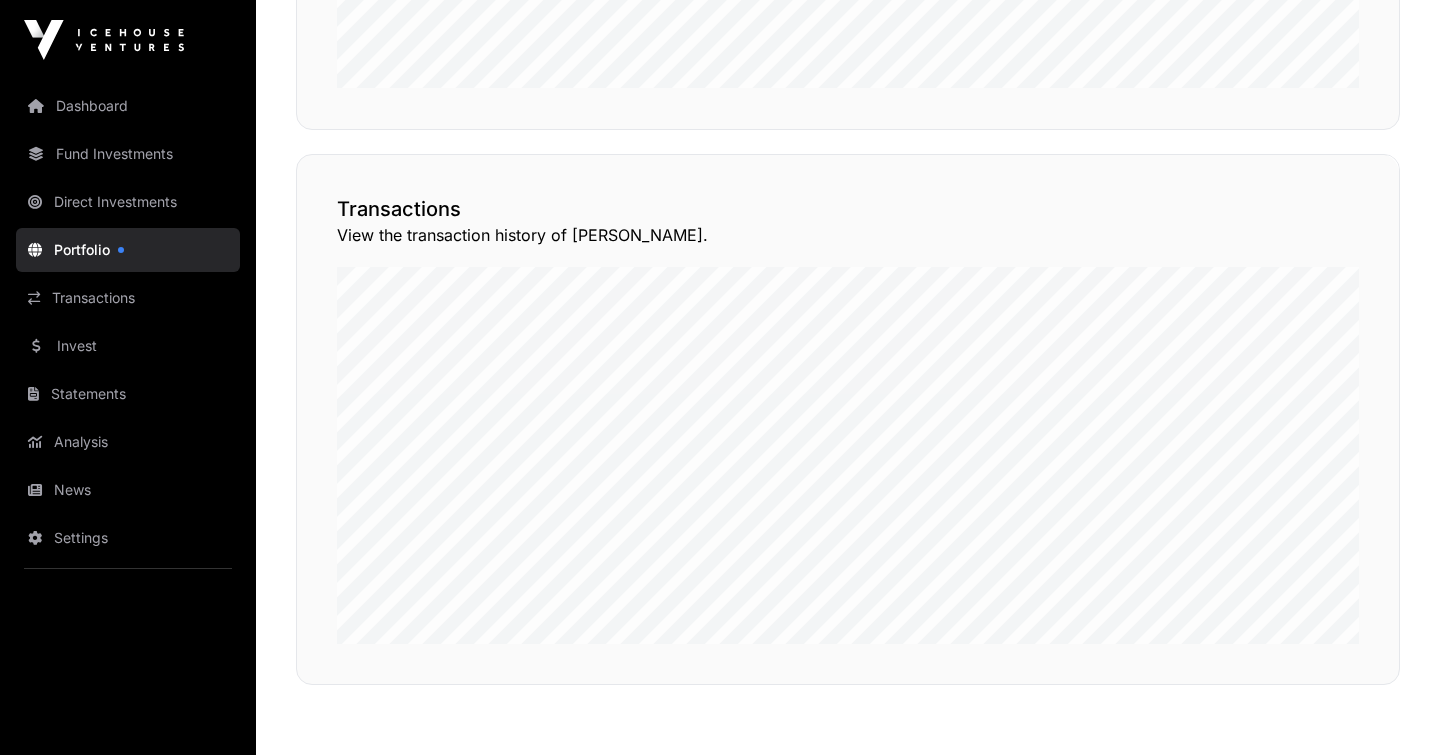 scroll, scrollTop: 1491, scrollLeft: 0, axis: vertical 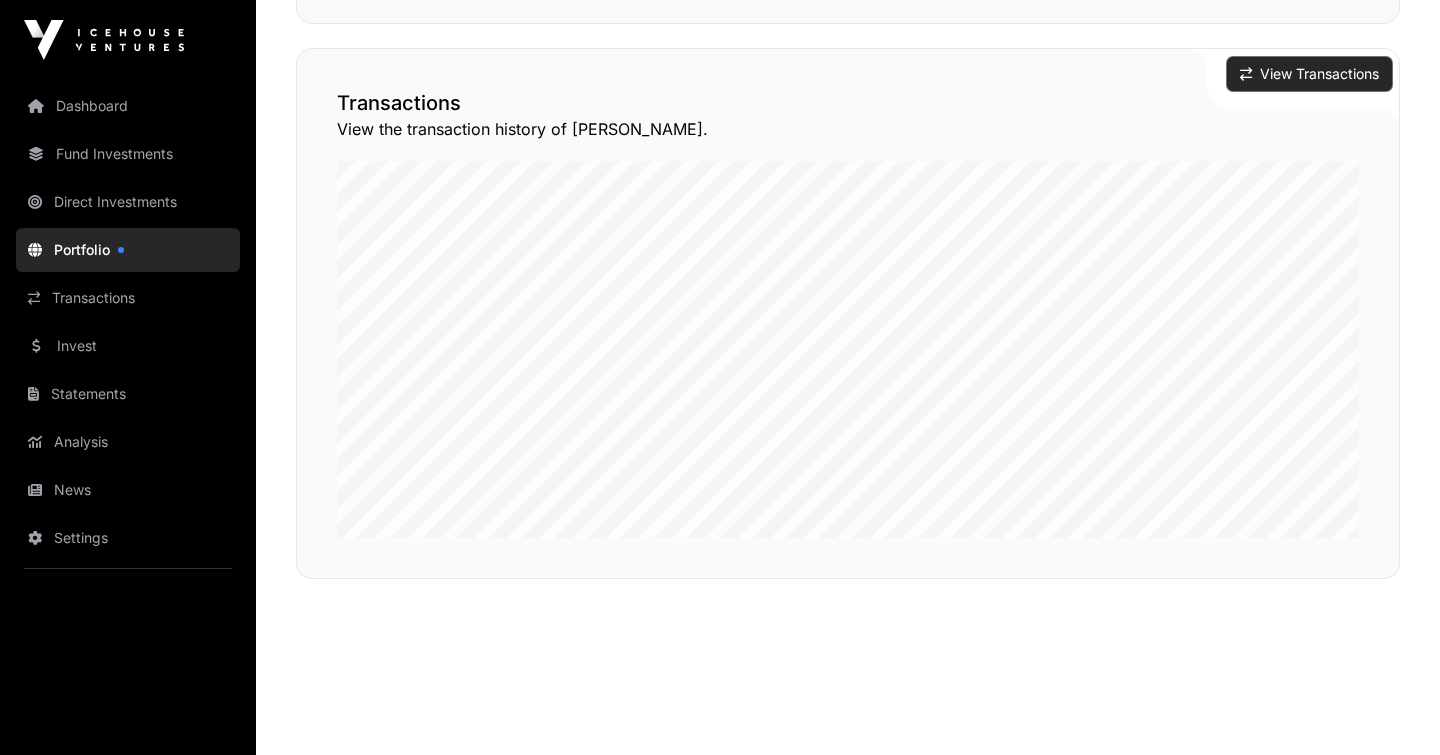 click on "View Transactions" 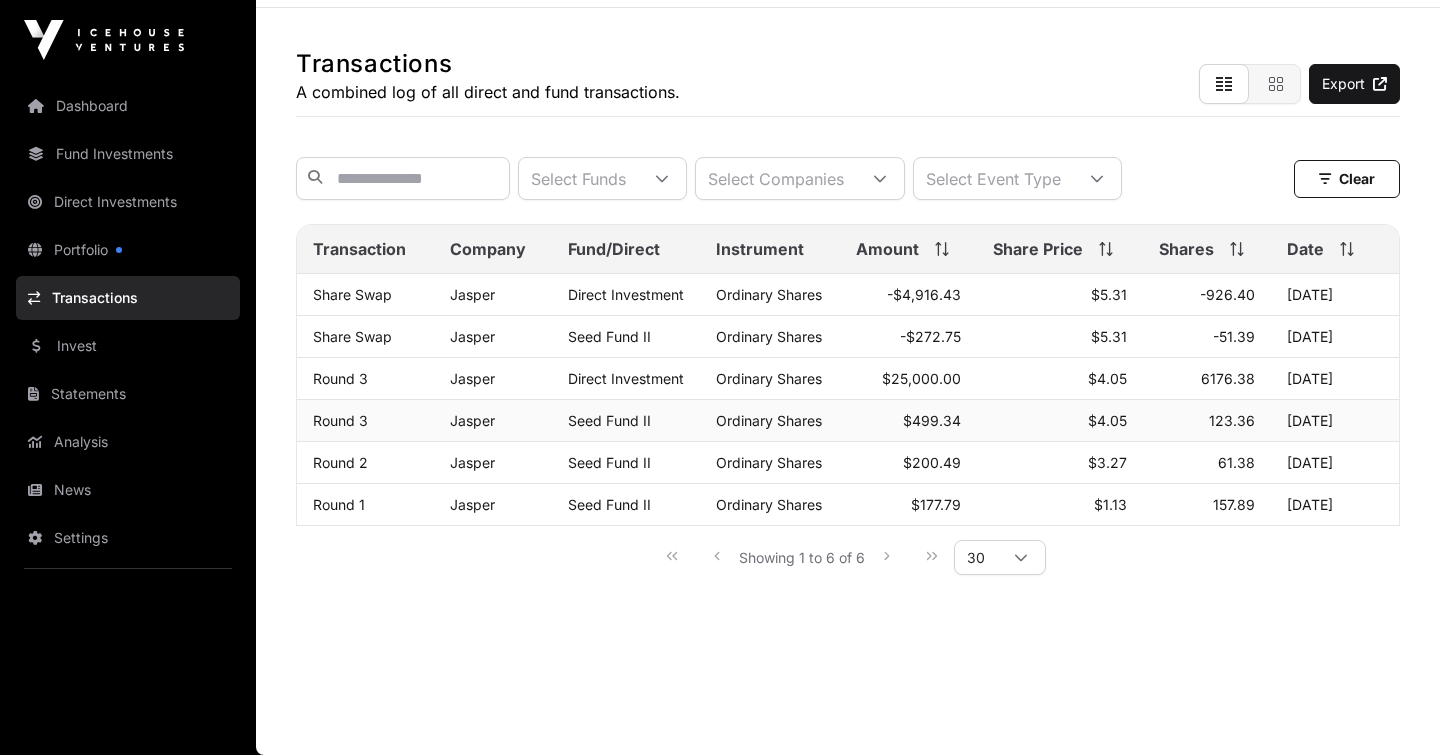 scroll, scrollTop: 0, scrollLeft: 0, axis: both 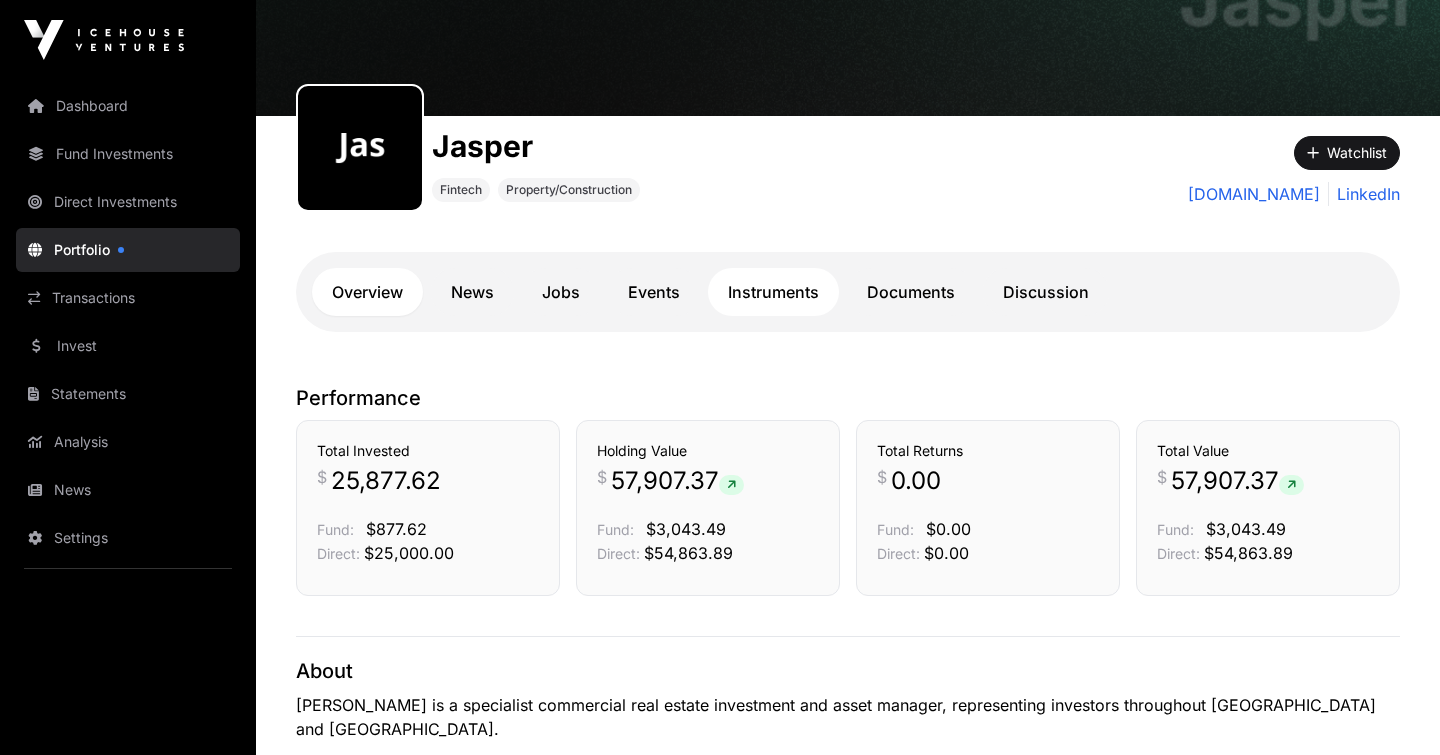 click on "Instruments" 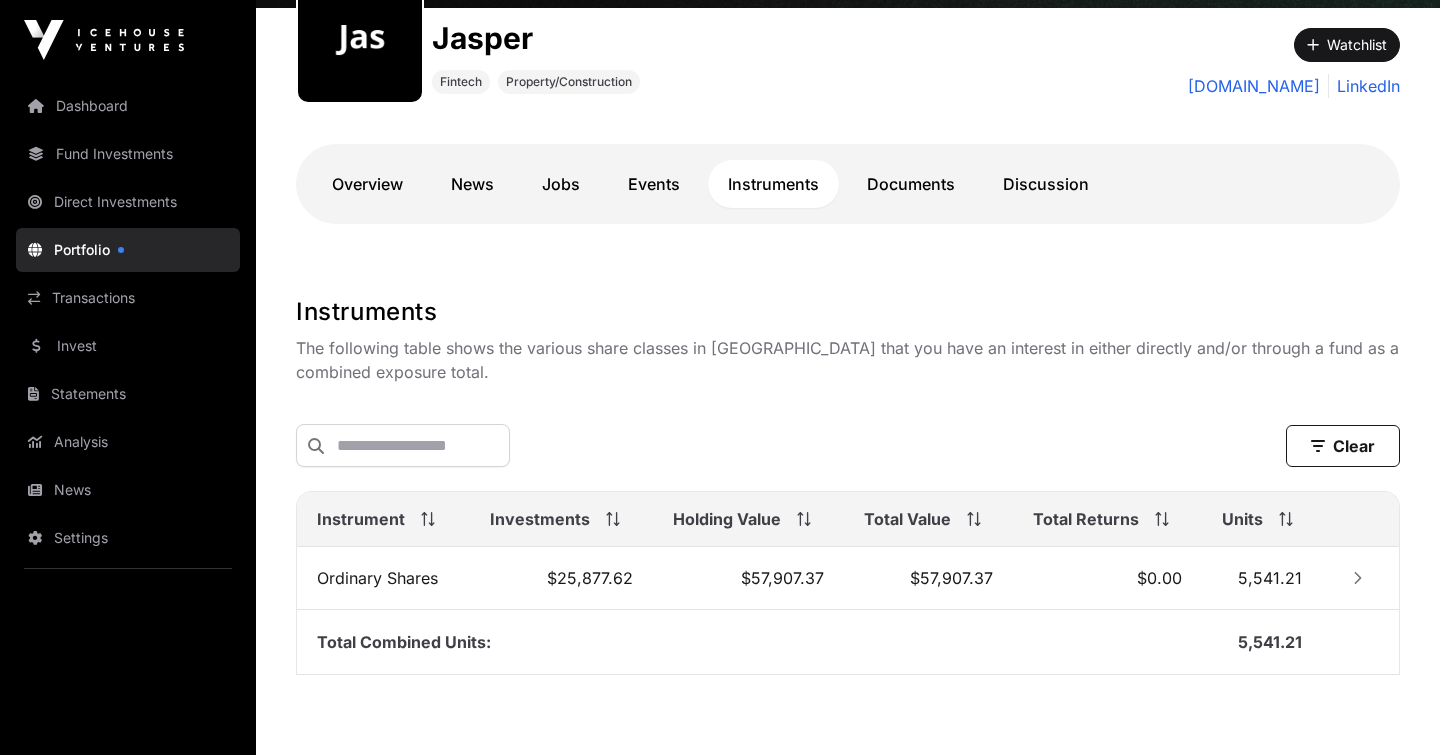 scroll, scrollTop: 355, scrollLeft: 0, axis: vertical 